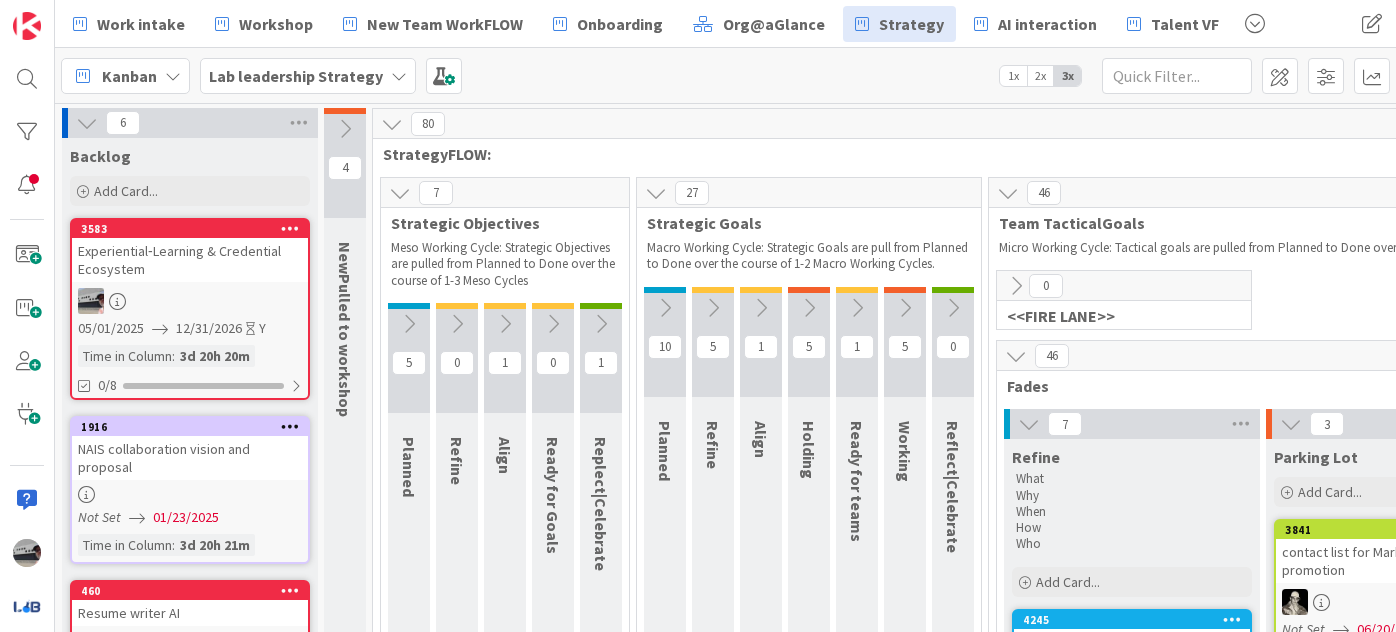 scroll, scrollTop: 0, scrollLeft: 0, axis: both 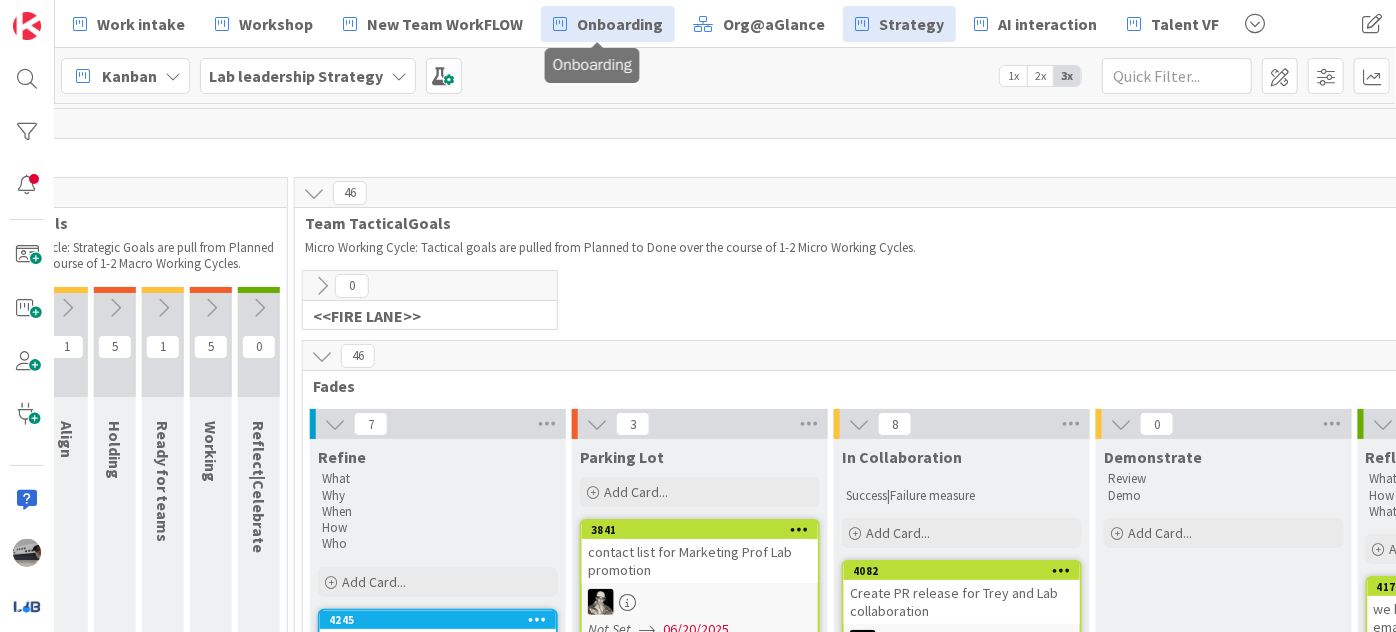 click on "Onboarding" at bounding box center [620, 24] 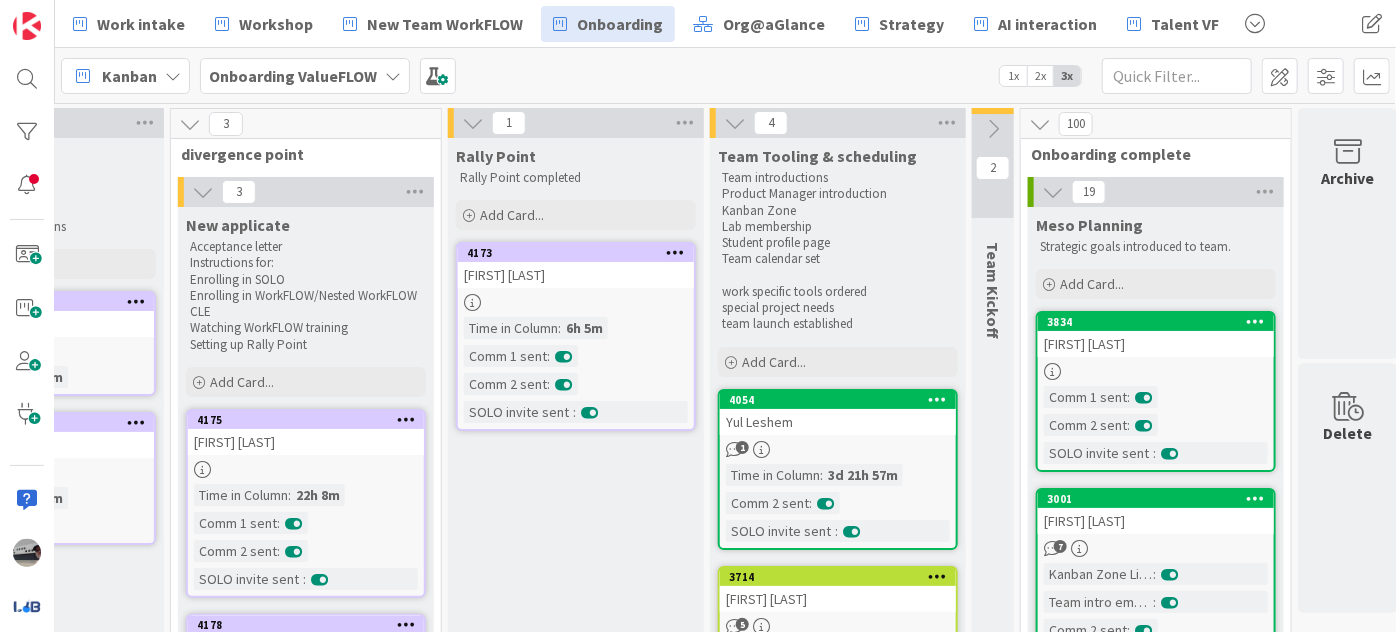scroll, scrollTop: 0, scrollLeft: 485, axis: horizontal 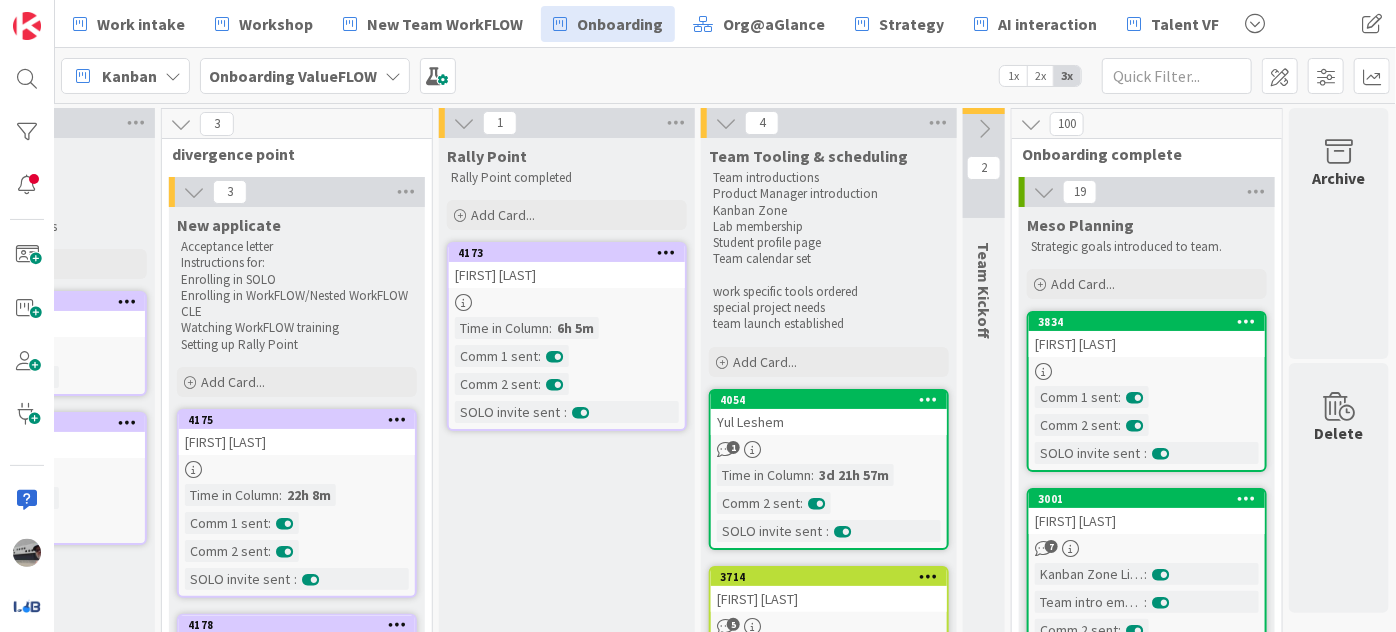 click at bounding box center [393, 76] 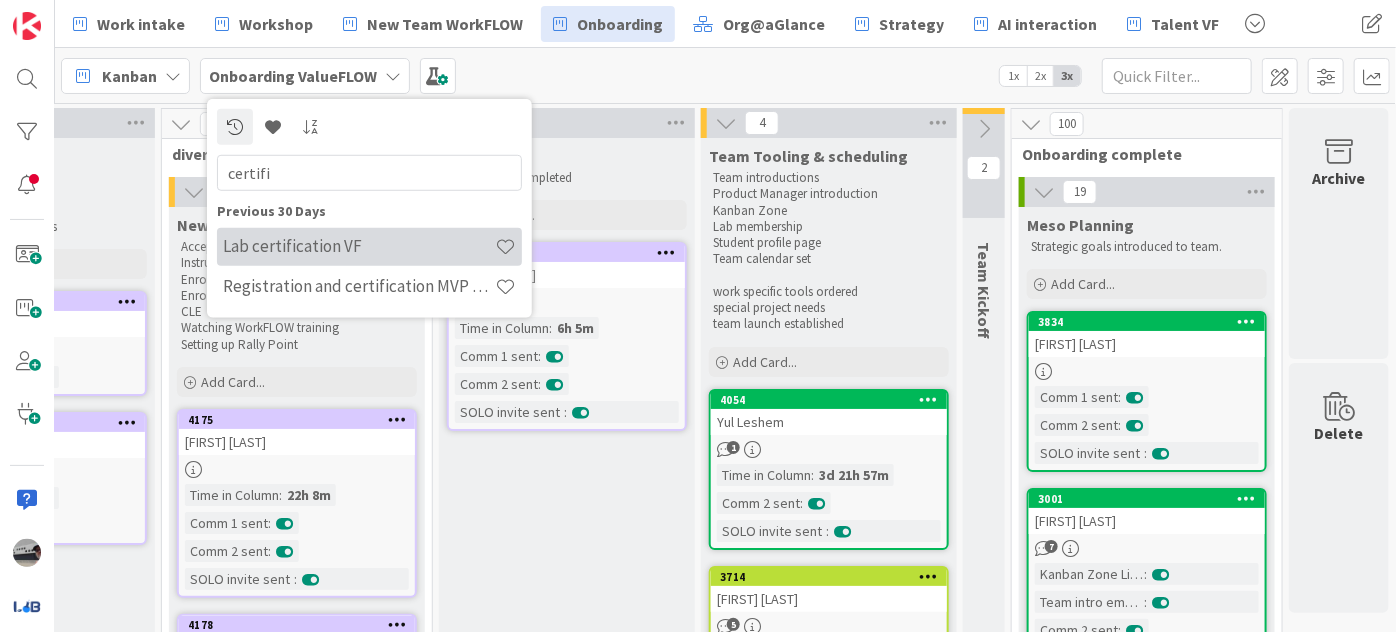 type on "certifi" 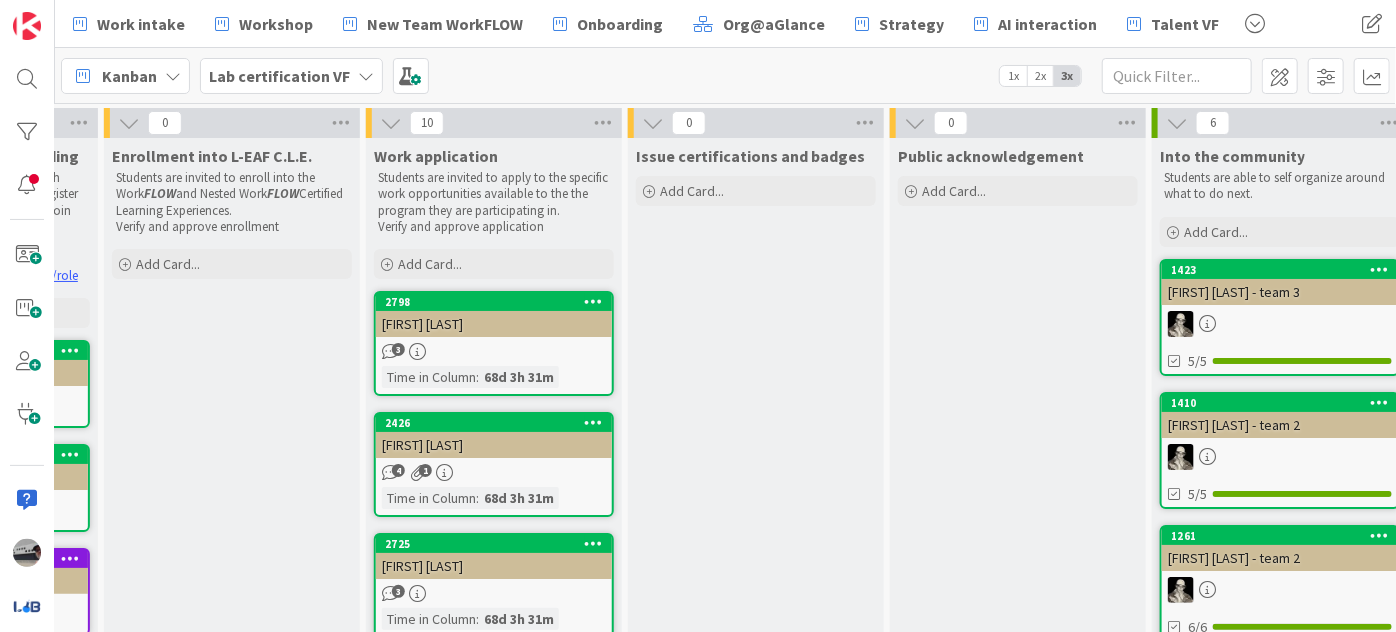 scroll, scrollTop: 0, scrollLeft: 620, axis: horizontal 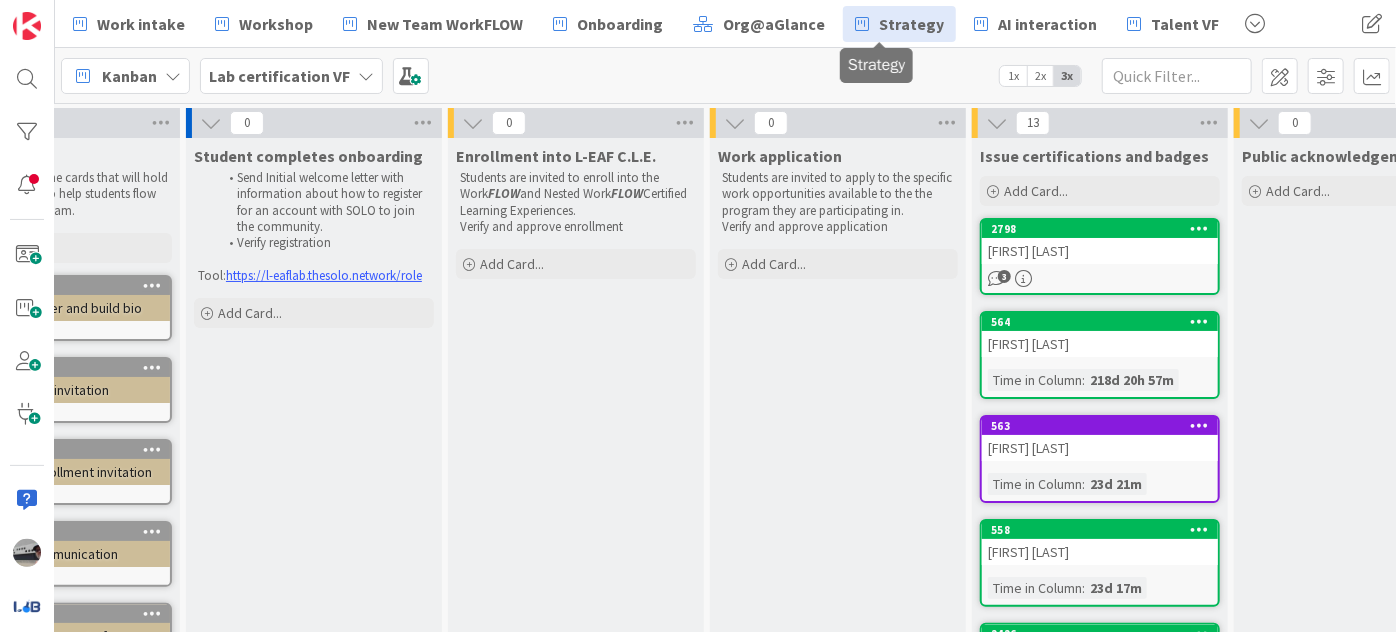 click on "Strategy" at bounding box center [899, 24] 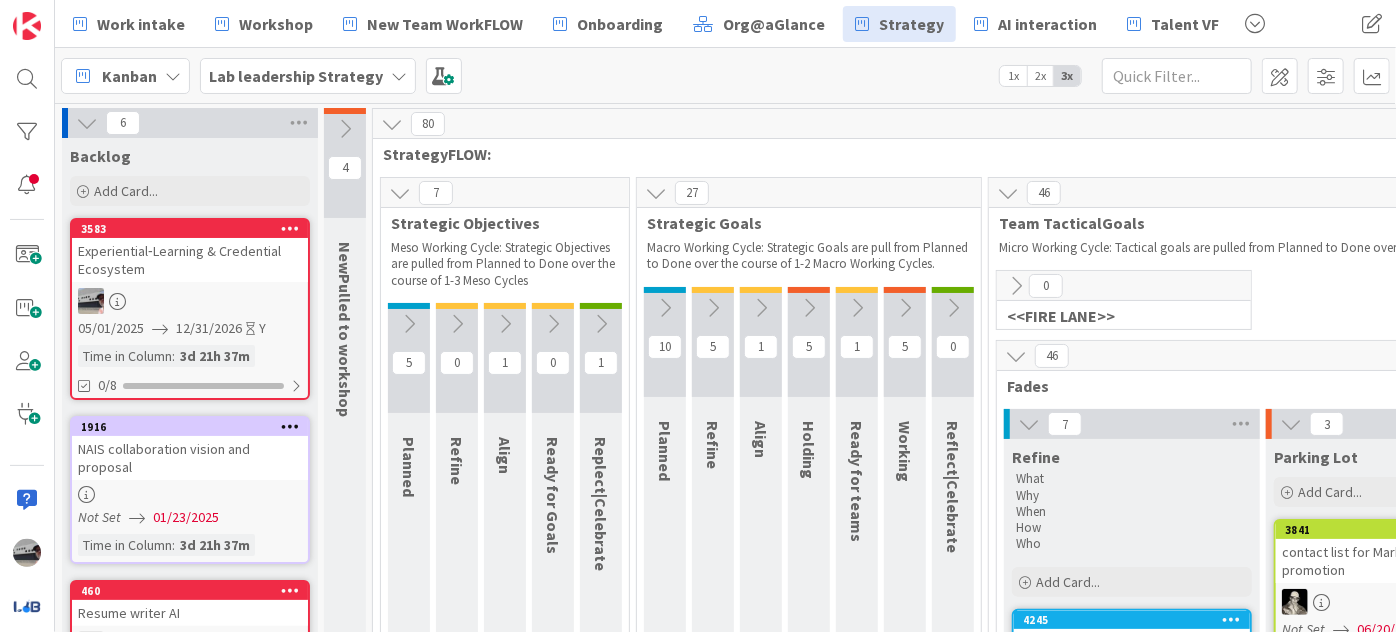 click at bounding box center [601, 324] 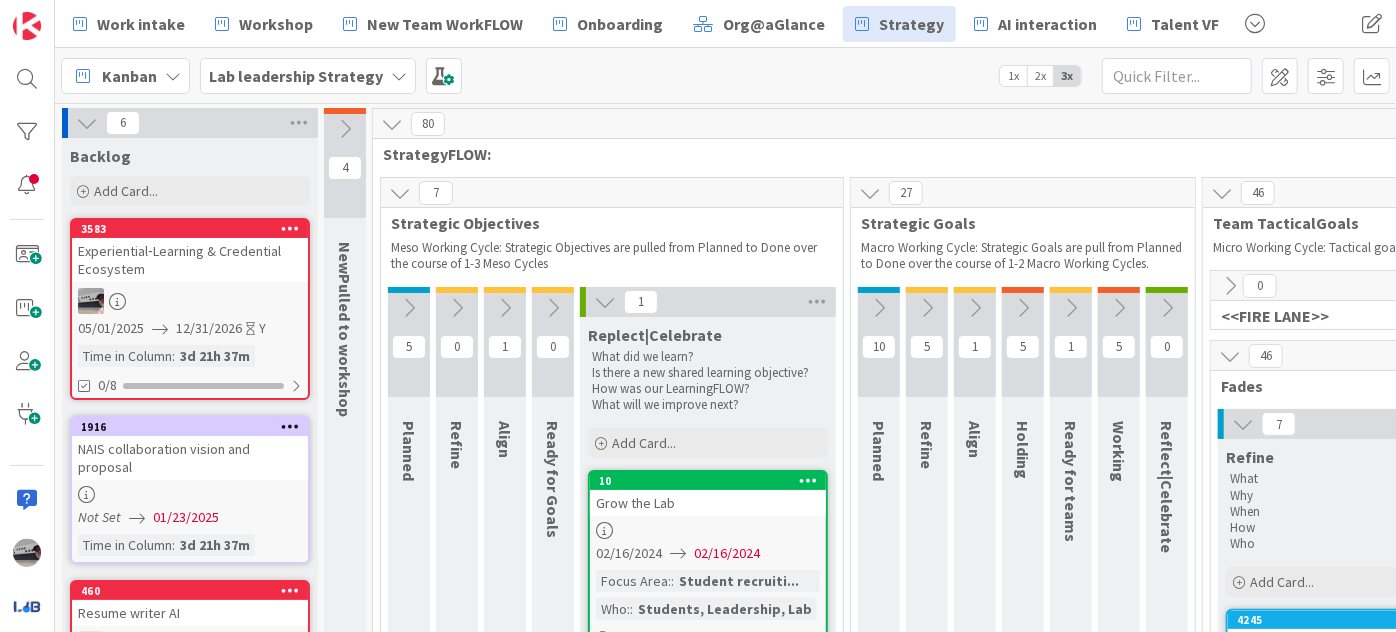 click at bounding box center [605, 302] 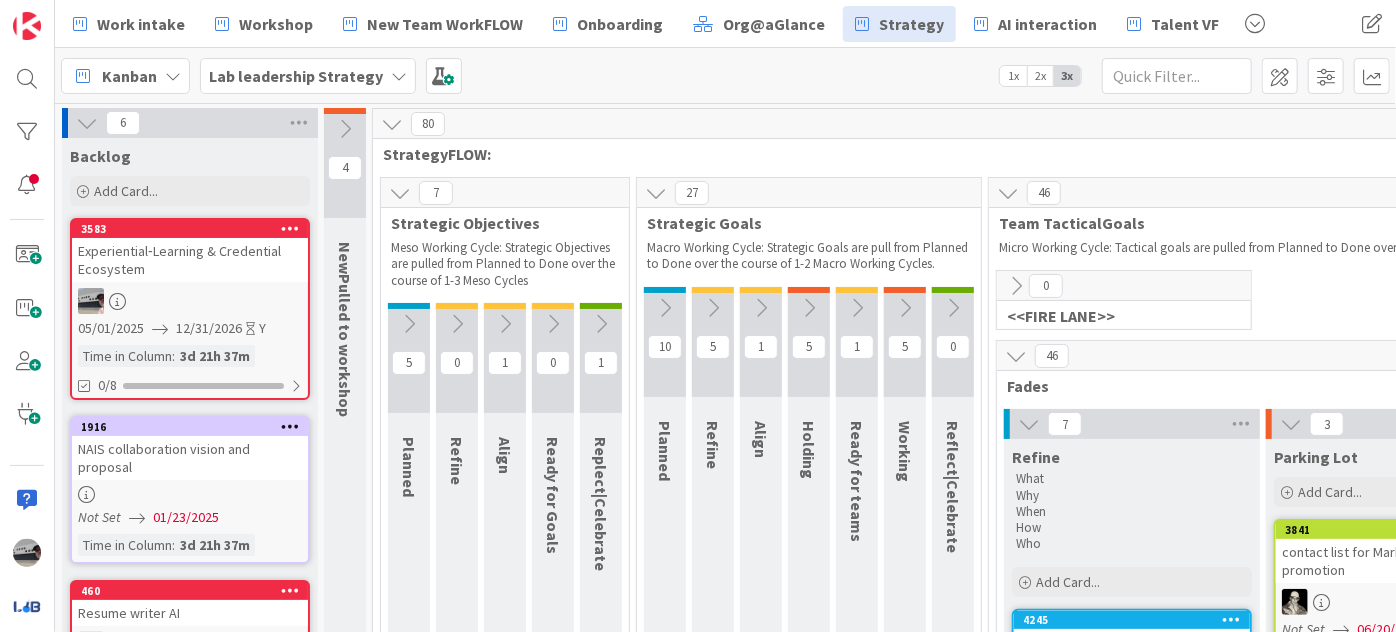 click at bounding box center (409, 324) 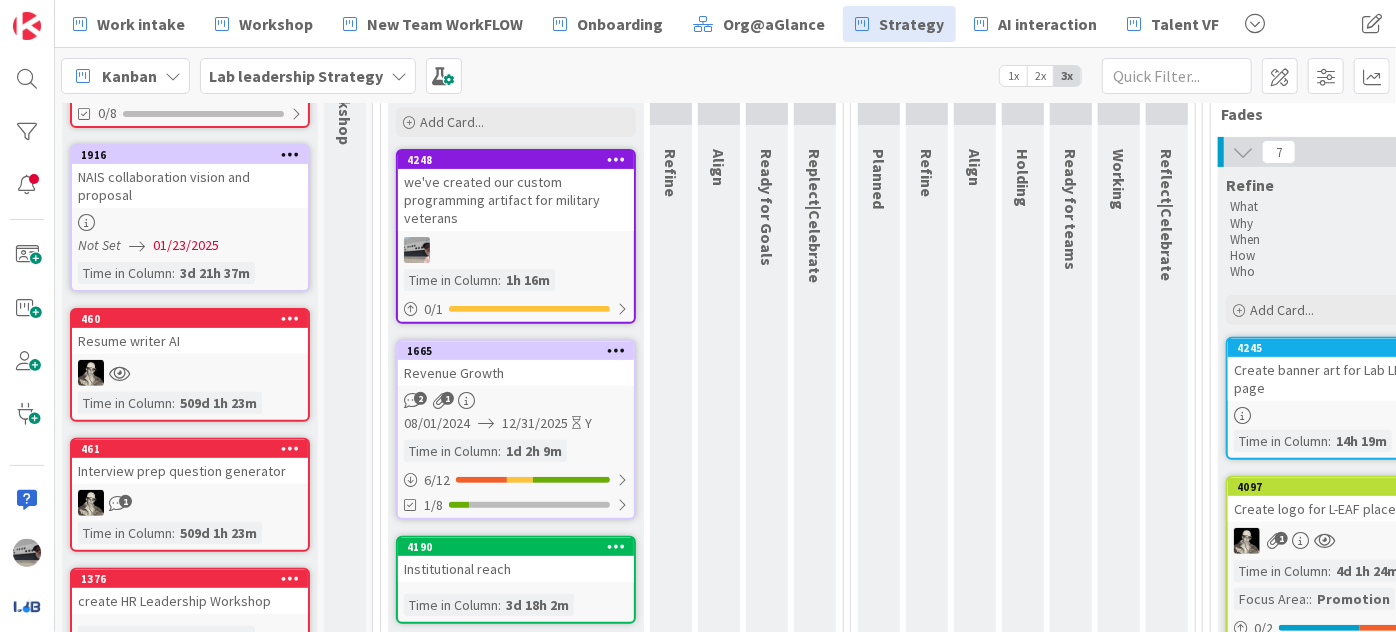 scroll, scrollTop: 272, scrollLeft: 0, axis: vertical 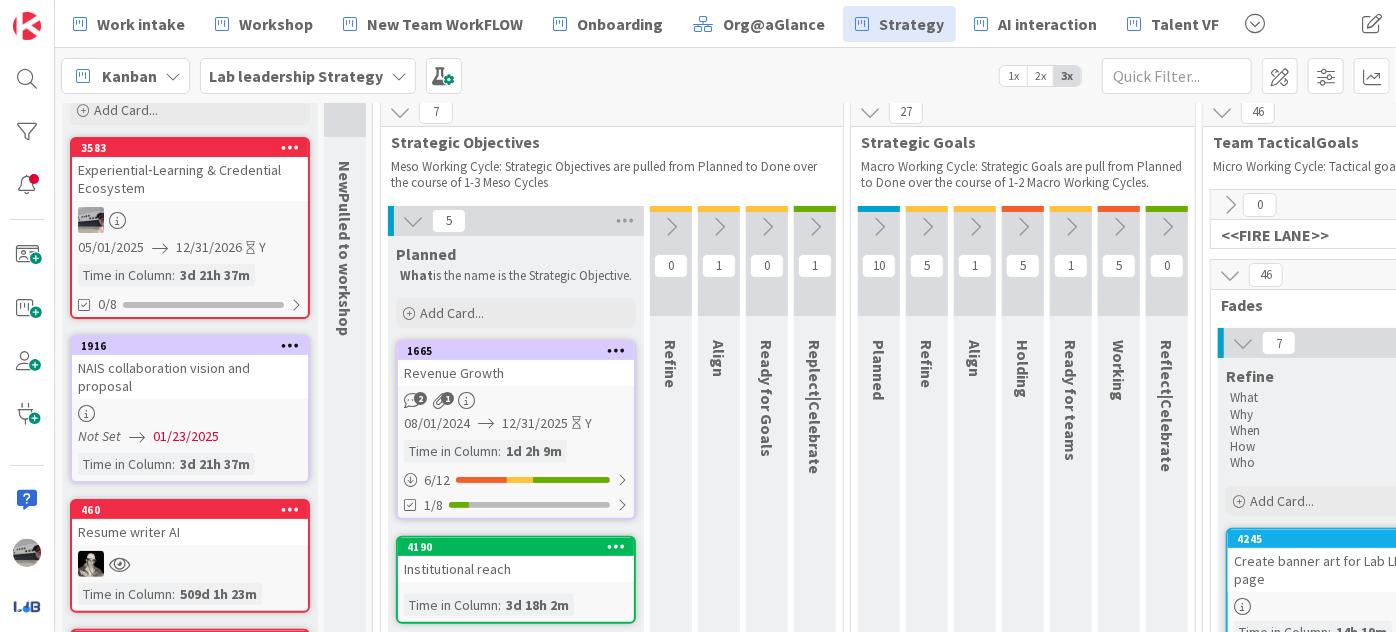 click on "Revenue Growth" at bounding box center [516, 373] 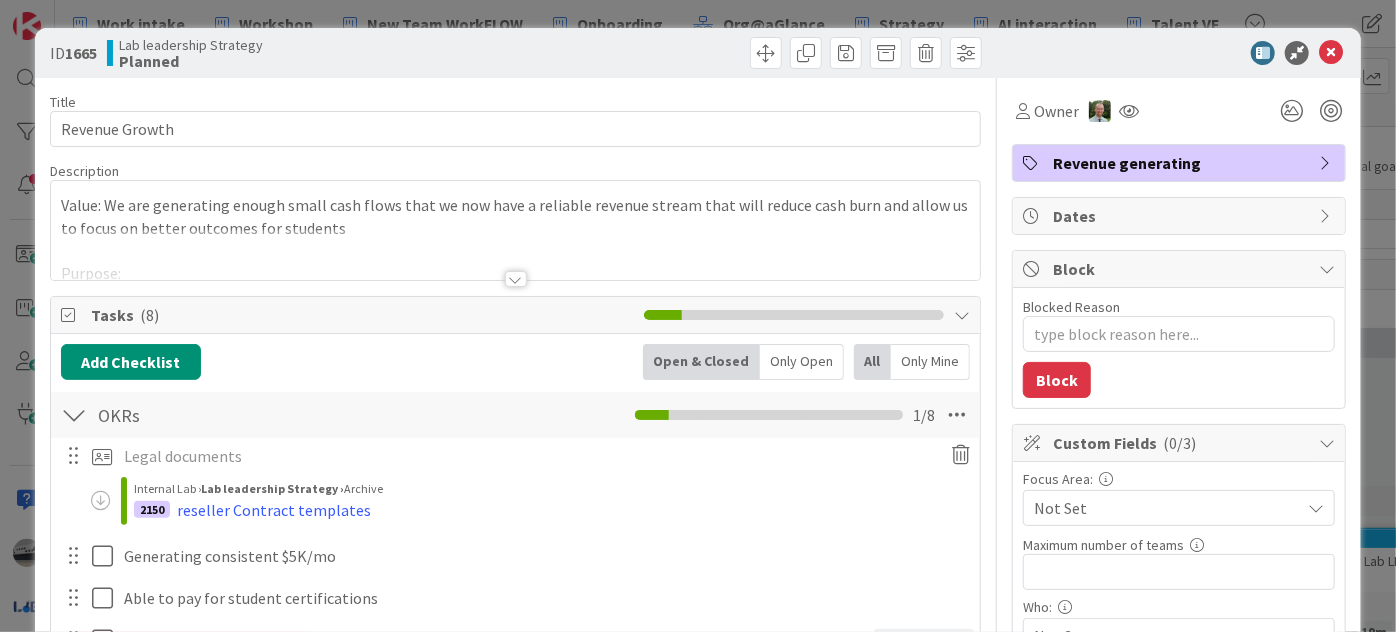 click at bounding box center [516, 279] 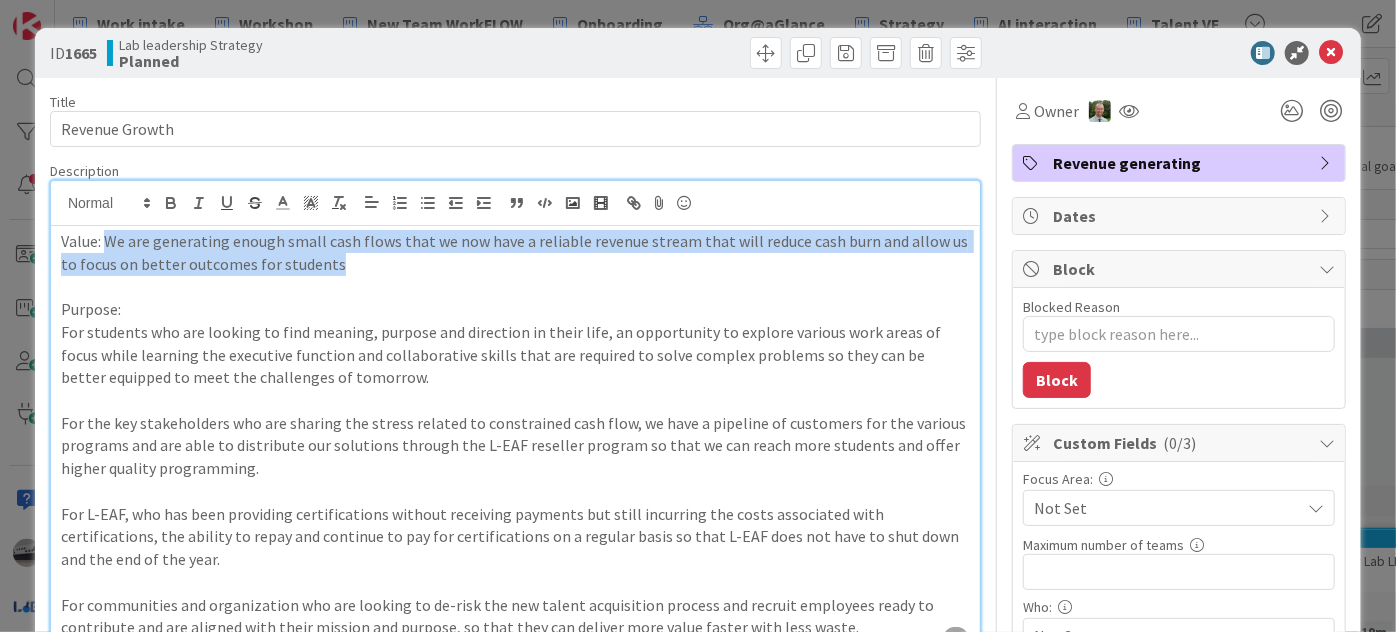 drag, startPoint x: 367, startPoint y: 265, endPoint x: 109, endPoint y: 228, distance: 260.6396 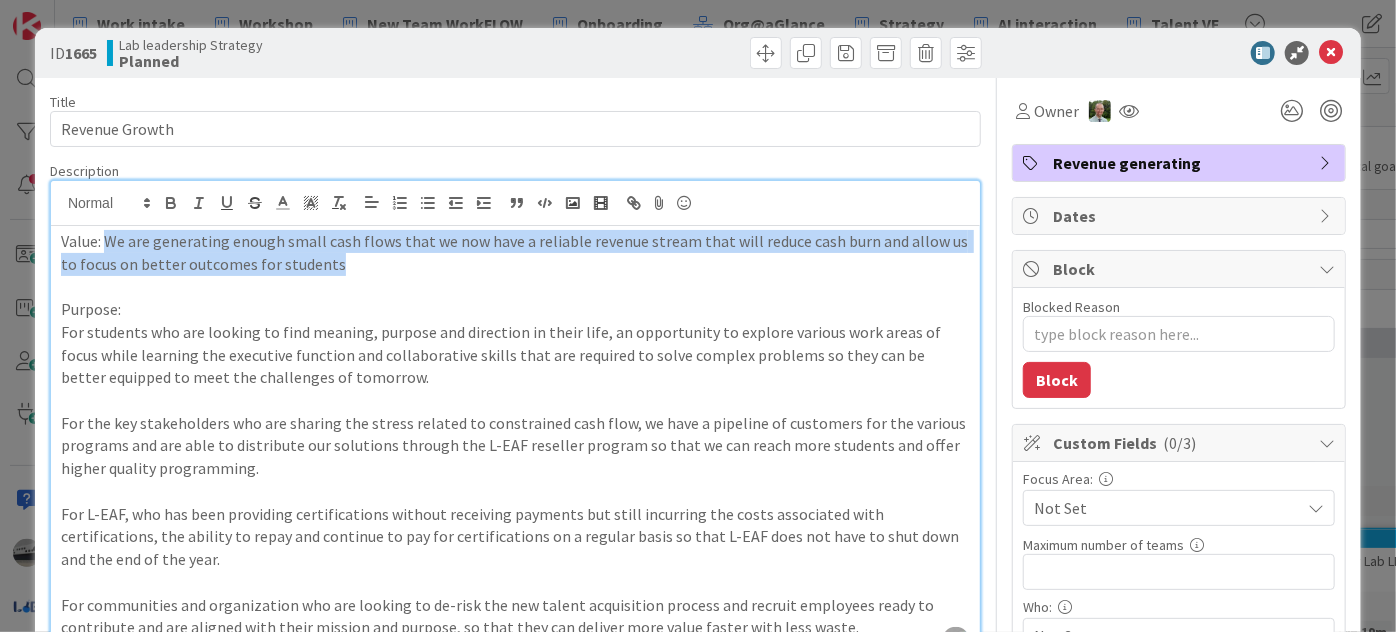 click on "Value: We are generating enough small cash flows that we now have a reliable revenue stream that will reduce cash burn and allow us to focus on better outcomes for students Purpose: For students who are looking to find meaning, purpose and direction in their life, an opportunity to explore various work areas of focus while learning the executive function and collaborative skills that are required to solve complex problems so they can be better equipped to meet the challenges of tomorrow. For the key stakeholders who are sharing the stress related to constrained cash flow, we have a pipeline of customers for the various programs and are able to distribute our solutions through the L-EAF reseller program so that we can reach more students and offer higher quality programming." at bounding box center (515, 442) 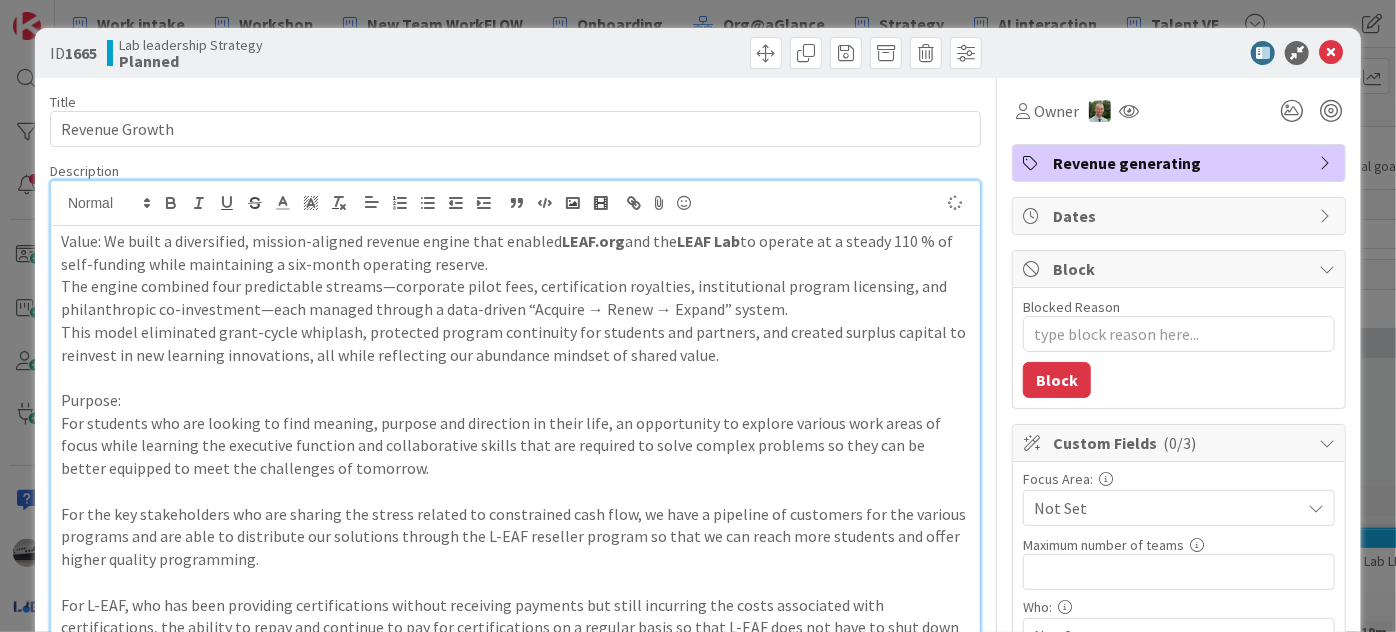 click on "Value: We built a diversified, mission-aligned revenue engine that enabled  LEAF.org  and the  LEAF Lab  to operate at a steady 110 % of self-funding while maintaining a six-month operating reserve." at bounding box center (515, 252) 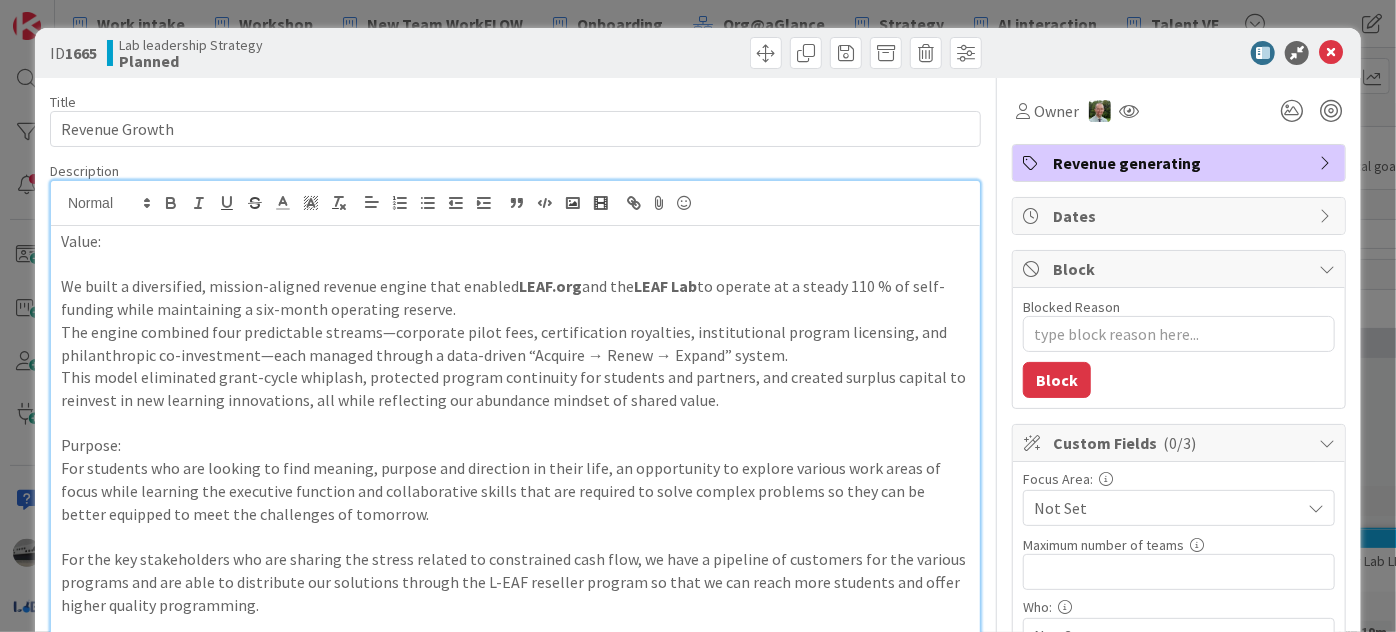 click on "We built a diversified, mission-aligned revenue engine that enabled  LEAF.org  and the  LEAF Lab  to operate at a steady 110 % of self-funding while maintaining a six-month operating reserve." at bounding box center [515, 297] 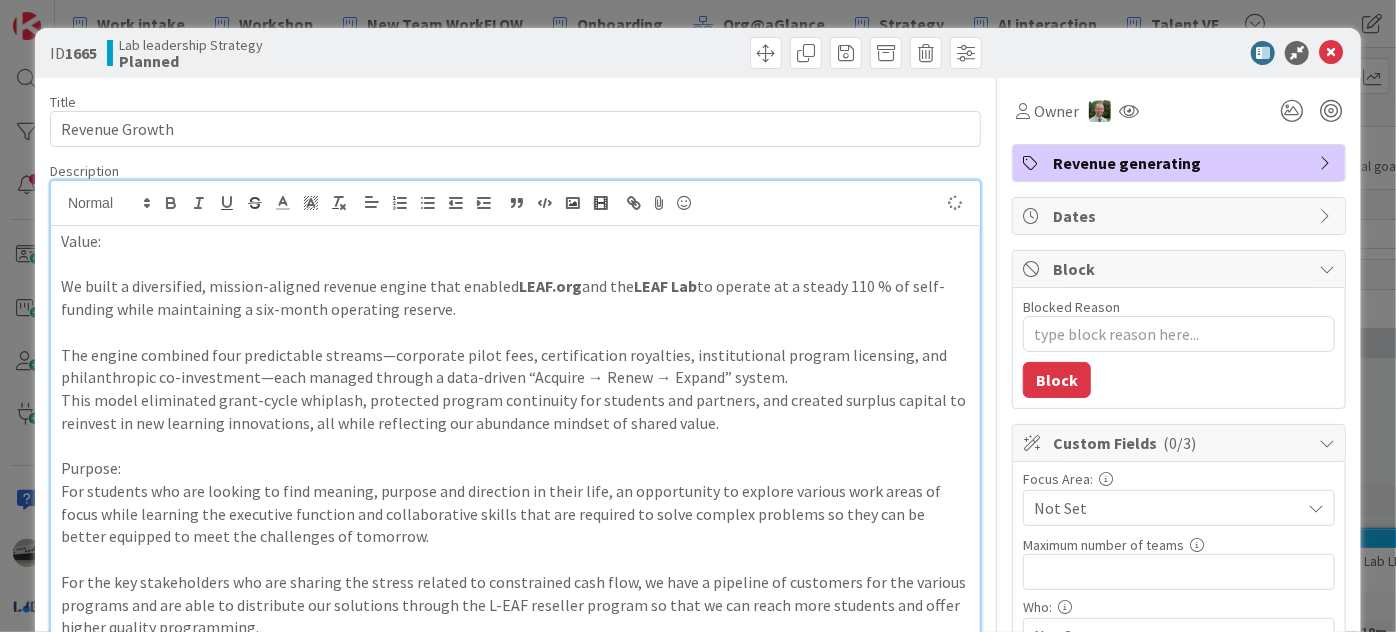 click on "The engine combined four predictable streams—corporate pilot fees, certification royalties, institutional program licensing, and philanthropic co-investment—each managed through a data-driven “Acquire → Renew → Expand” system." at bounding box center [515, 366] 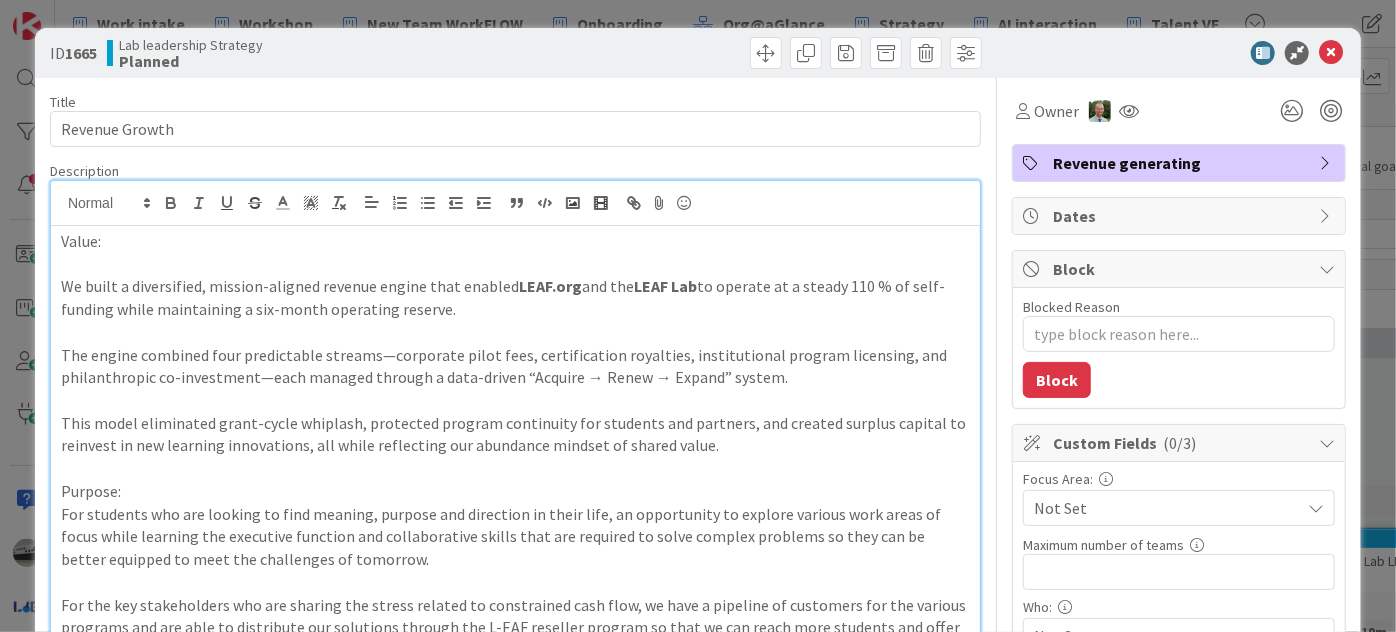 drag, startPoint x: 136, startPoint y: 234, endPoint x: 23, endPoint y: 236, distance: 113.0177 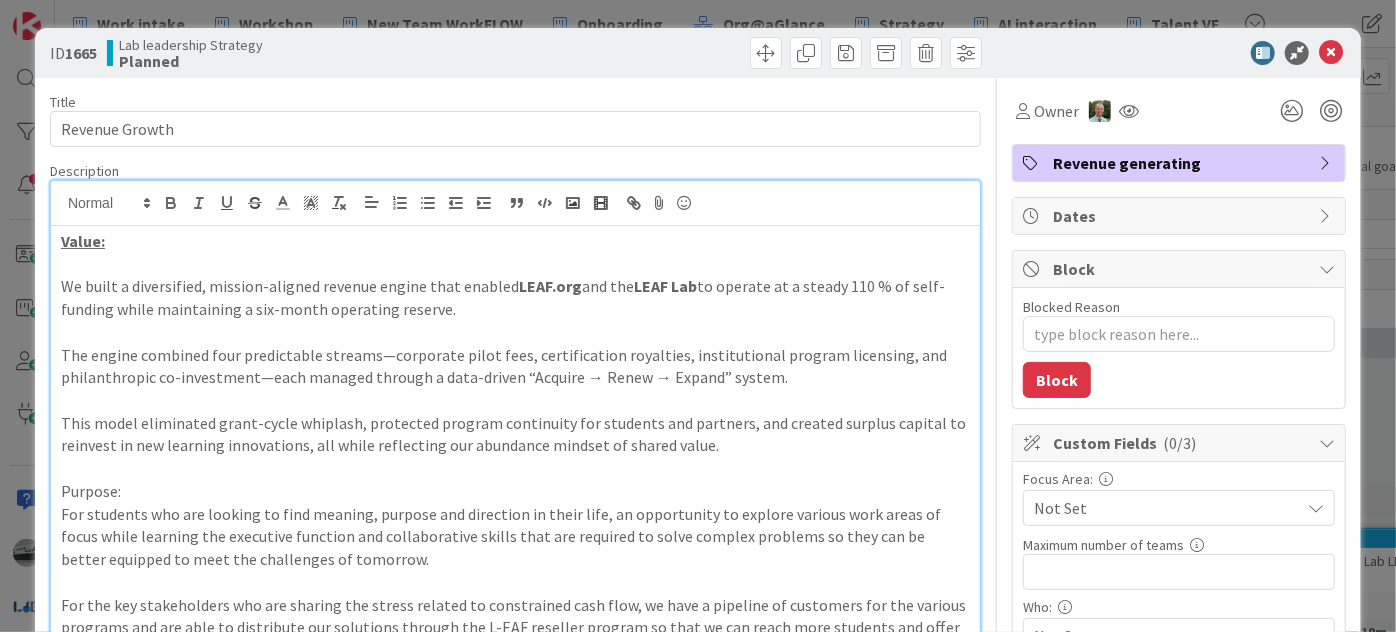 click at bounding box center [515, 264] 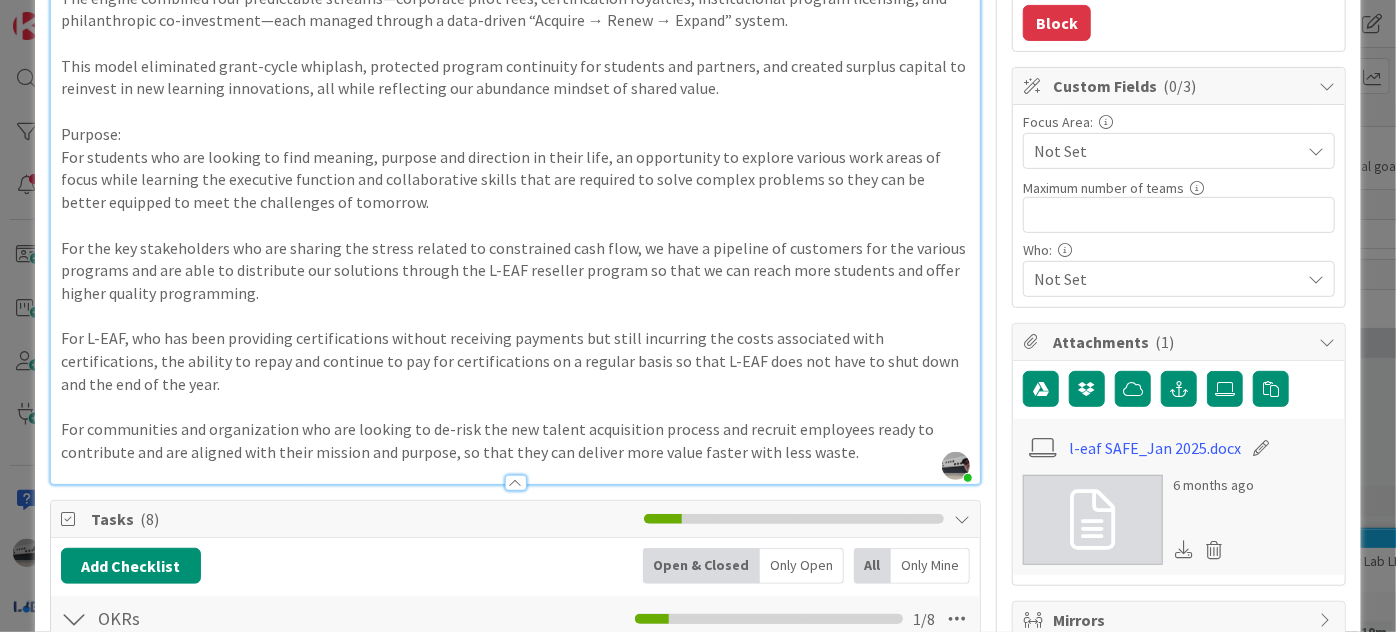 scroll, scrollTop: 363, scrollLeft: 0, axis: vertical 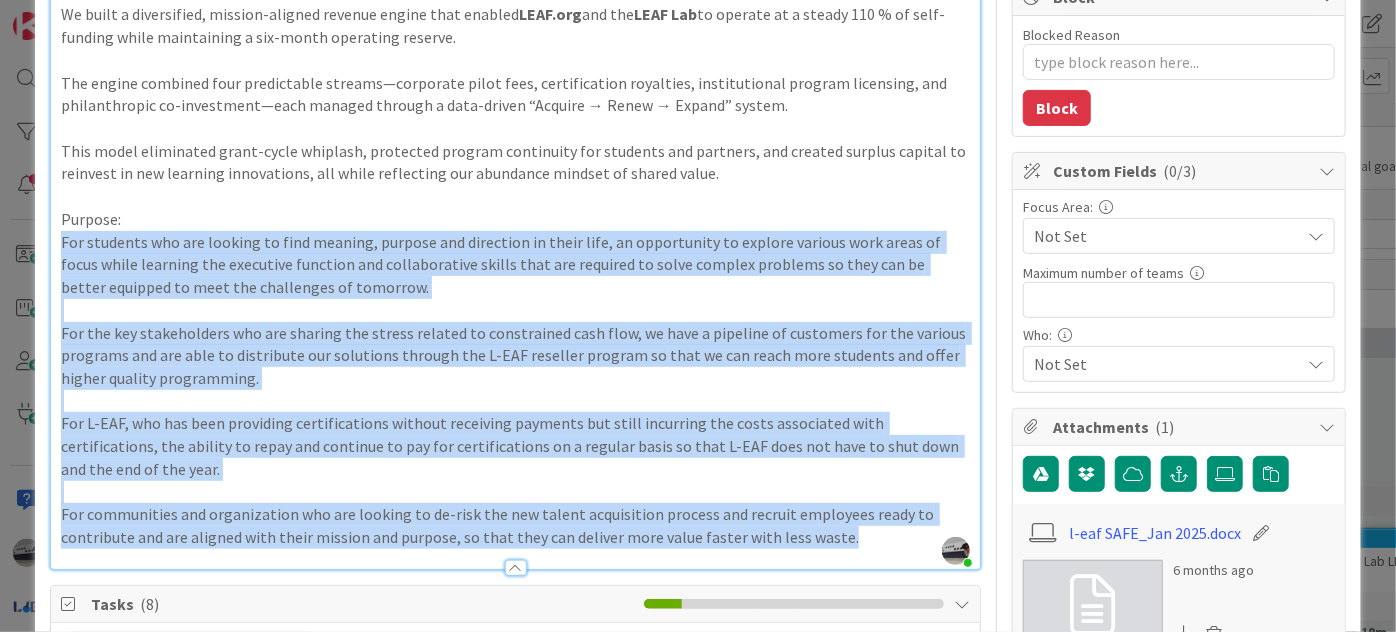 drag, startPoint x: 864, startPoint y: 450, endPoint x: 53, endPoint y: 249, distance: 835.5369 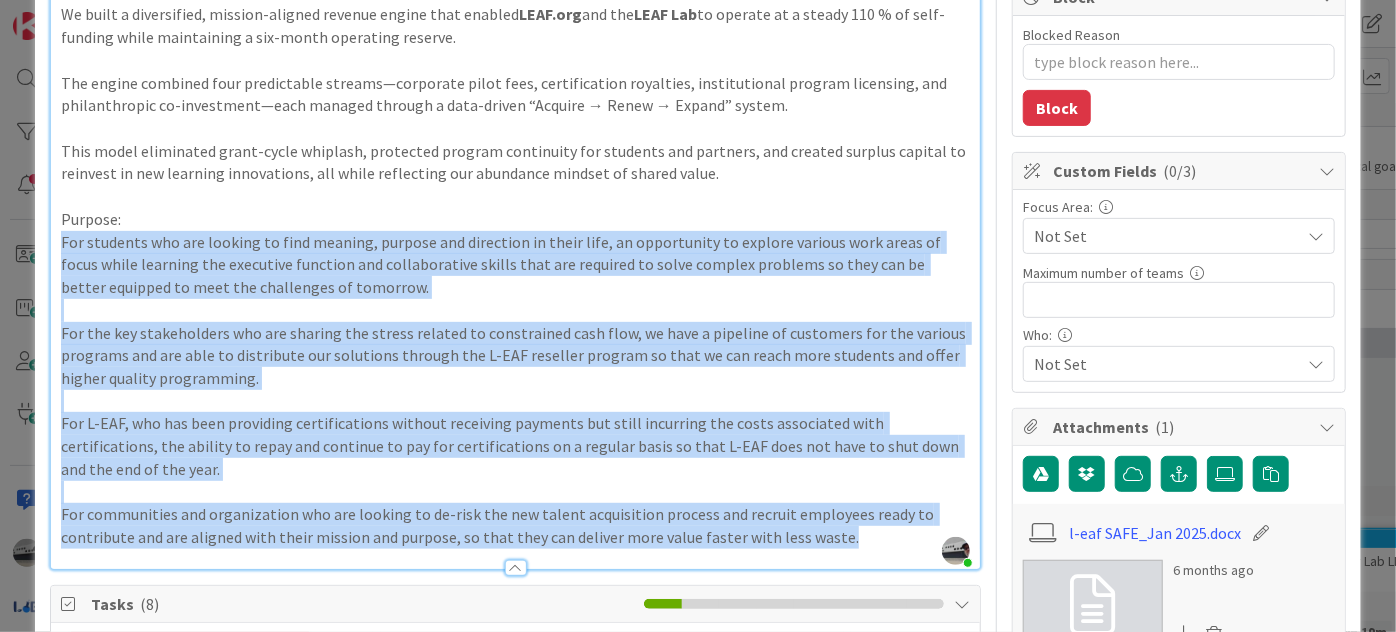 click on "Value: We built a diversified, mission-aligned revenue engine that enabled LEAF.org and the LEAF Lab to operate at a steady 110 % of self-funding while maintaining a six-month operating reserve. The engine combined four predictable streams—corporate pilot fees, certification royalties, institutional program licensing, and philanthropic co-investment—each managed through a data-driven “Acquire → Renew → Expand” system. This model eliminated grant-cycle whiplash, protected program continuity for students and partners, and created surplus capital to reinvest in new learning innovations, all while reflecting our abundance mindset of shared value. Purpose: For students who are looking to find meaning, purpose and direction in their life, an opportunity to explore various work areas of focus while learning the executive function and collaborative skills that are required to solve complex problems so they can be better equipped to meet the challenges of tomorrow." at bounding box center (515, 261) 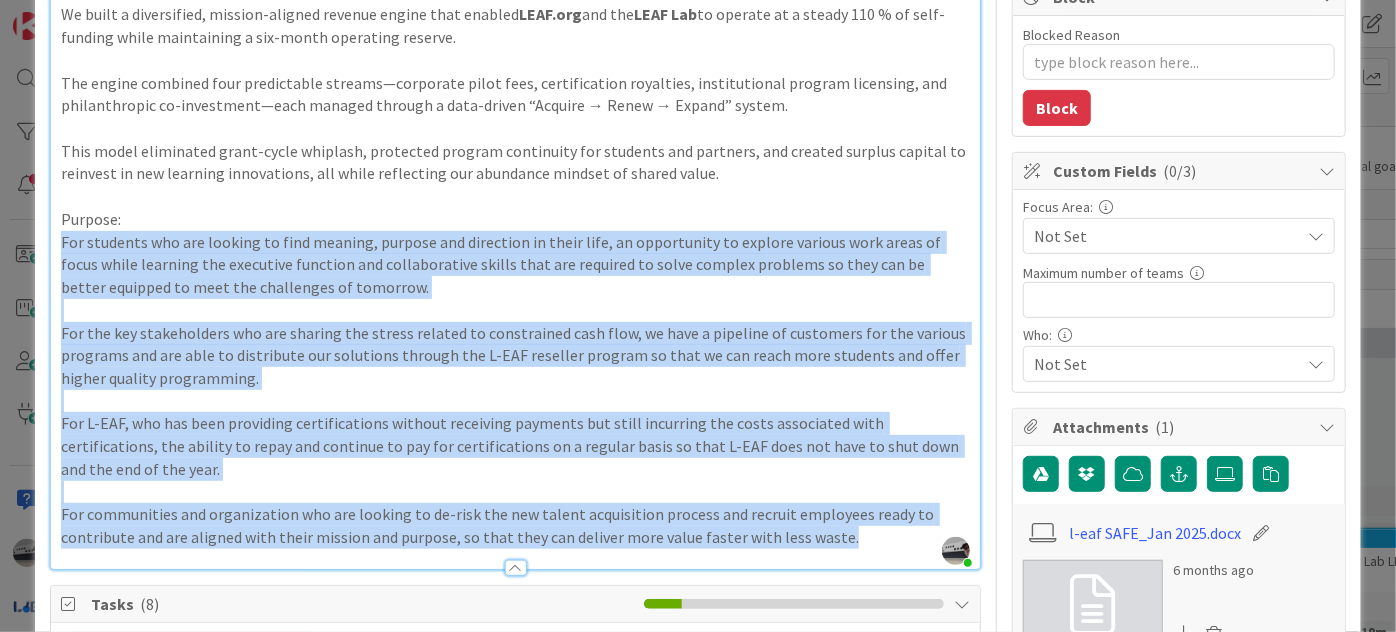 copy on "For students who are looking to find meaning, purpose and direction in their life, an opportunity to explore various work areas of focus while learning the executive function and collaborative skills that are required to solve complex problems so they can be better equipped to meet the challenges of tomorrow. For the key stakeholders who are sharing the stress related to constrained cash flow, we have a pipeline of customers for the various programs and are able to distribute our solutions through the L-EAF reseller program so that we can reach more students and offer higher quality programming. For L-EAF, who has been providing certifications without receiving payments but still incurring the costs associated with certifications, the ability to repay and continue to pay for certifications on a regular basis so that L-EAF does not have to shut down and the end of the year. For communities and organization who are looking to de-risk the new talent acquisition process and recruit employees ready to contribut..." 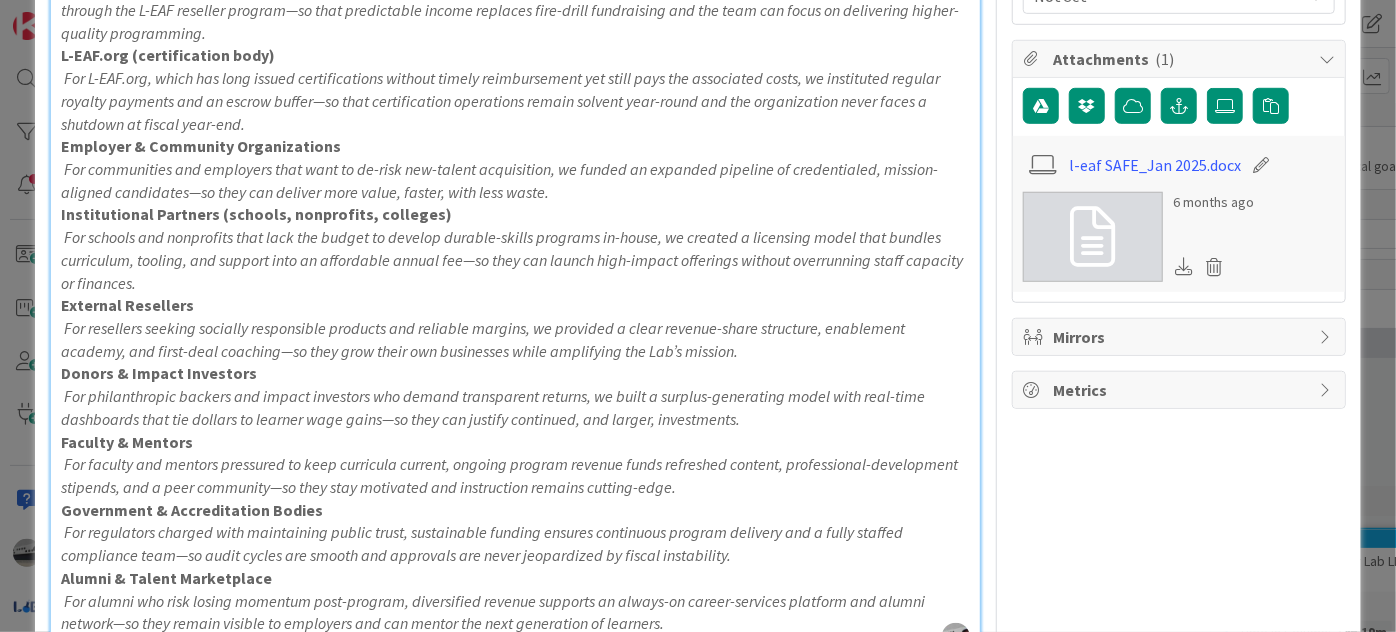 scroll, scrollTop: 185, scrollLeft: 0, axis: vertical 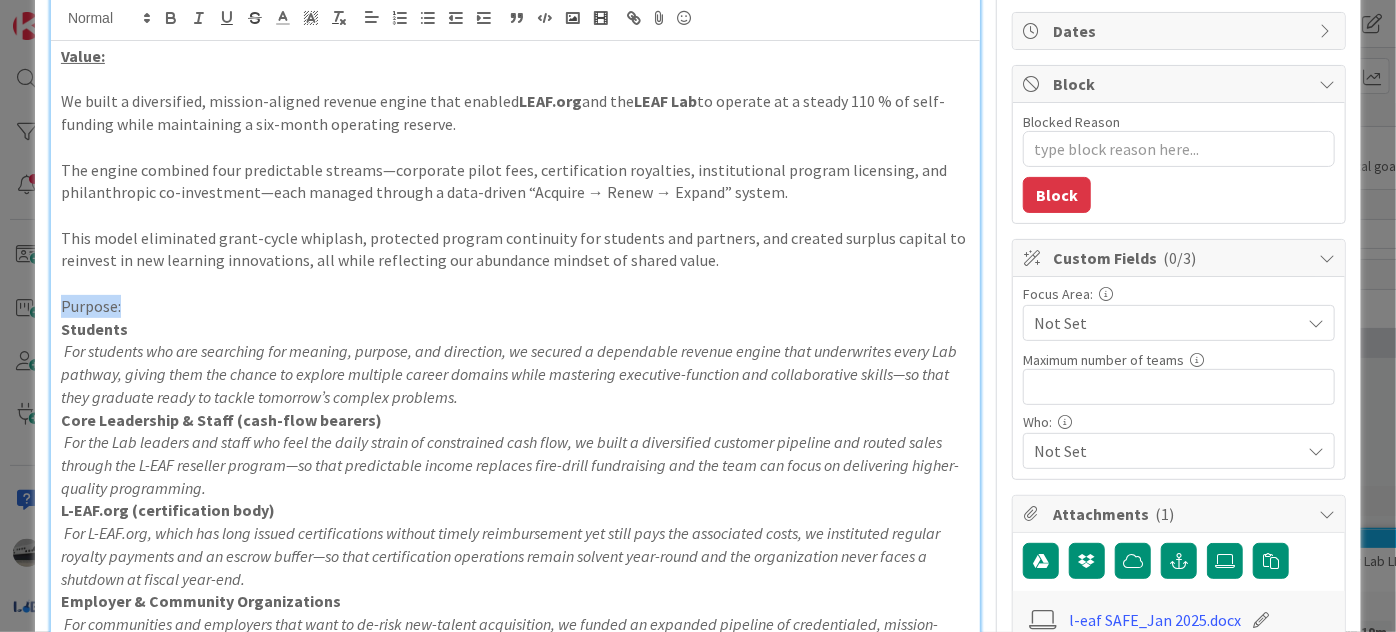 drag, startPoint x: 143, startPoint y: 305, endPoint x: 46, endPoint y: 298, distance: 97.25225 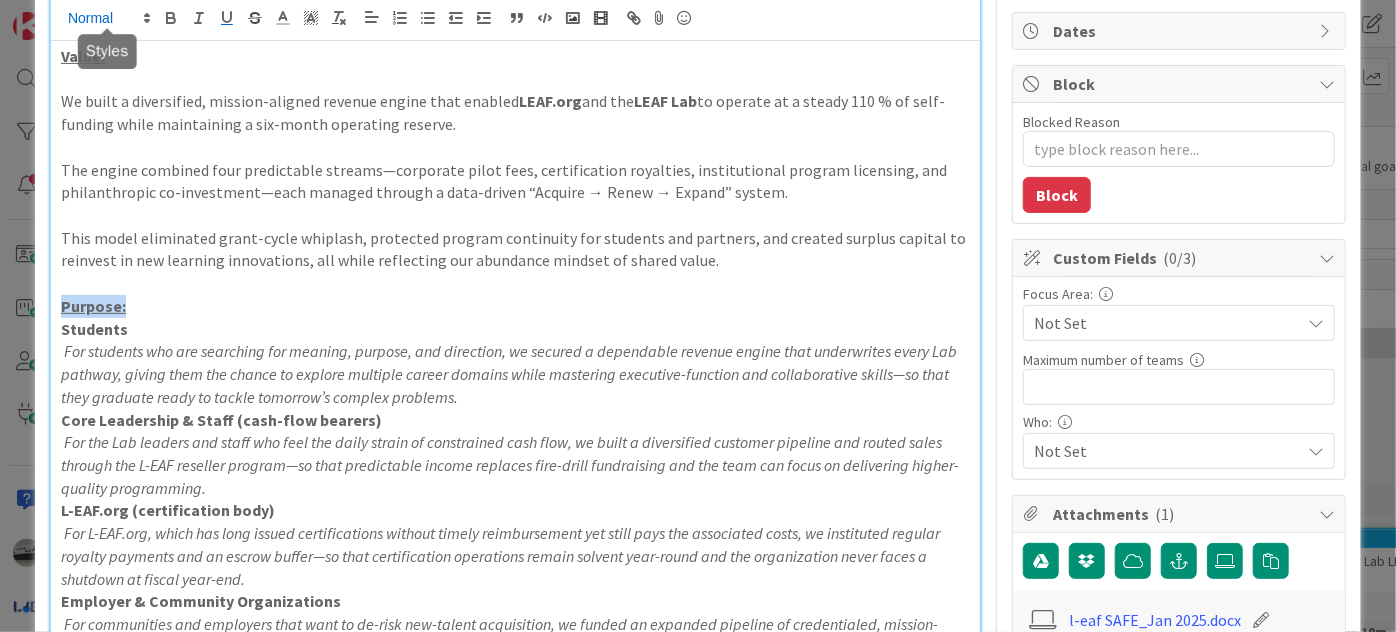 click at bounding box center [108, 18] 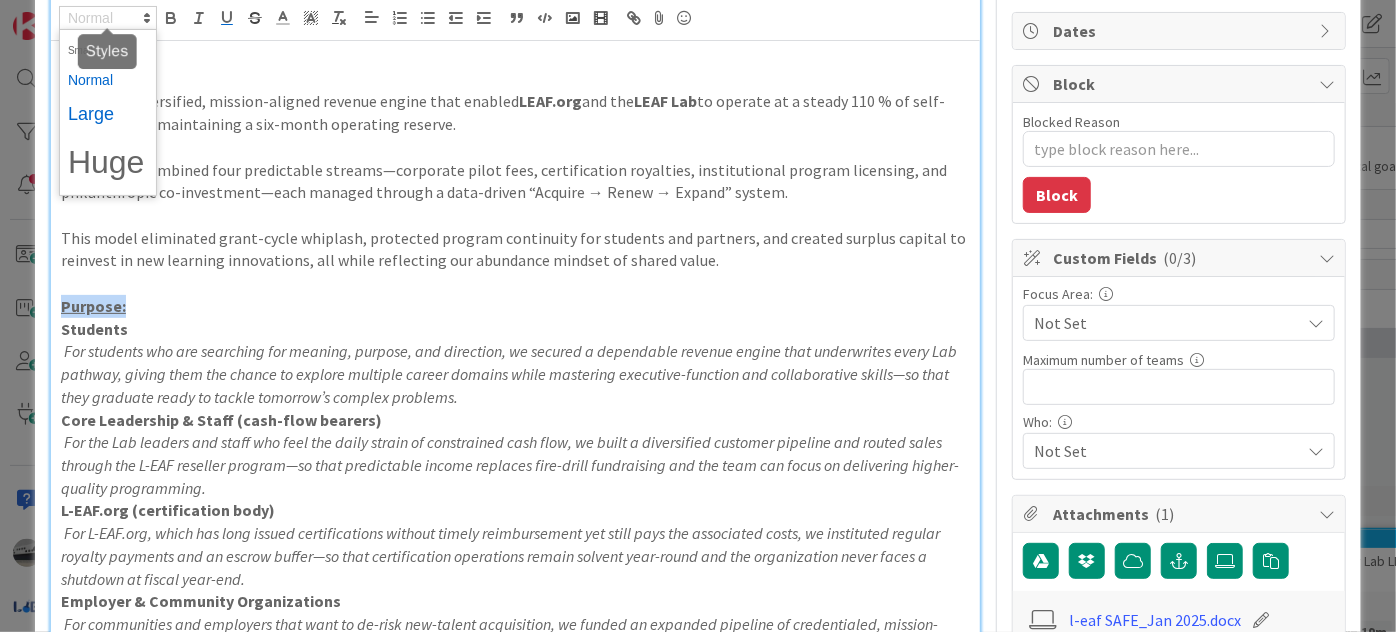 click at bounding box center [108, 114] 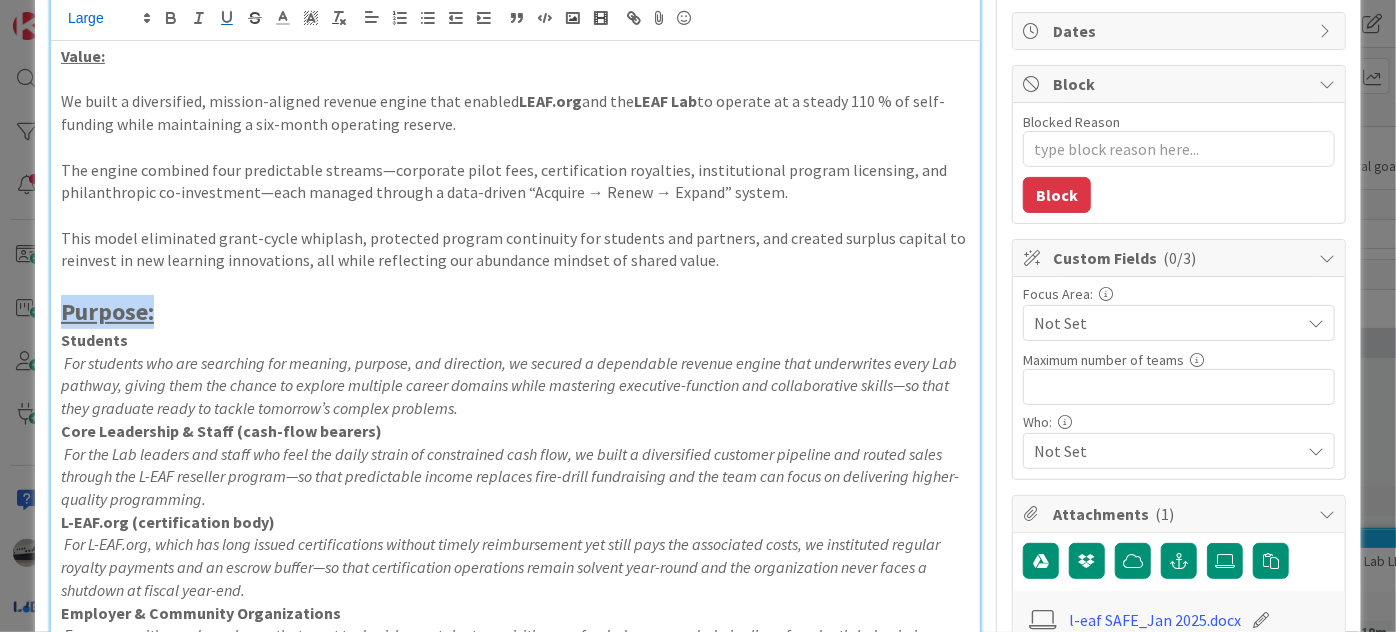 scroll, scrollTop: 0, scrollLeft: 0, axis: both 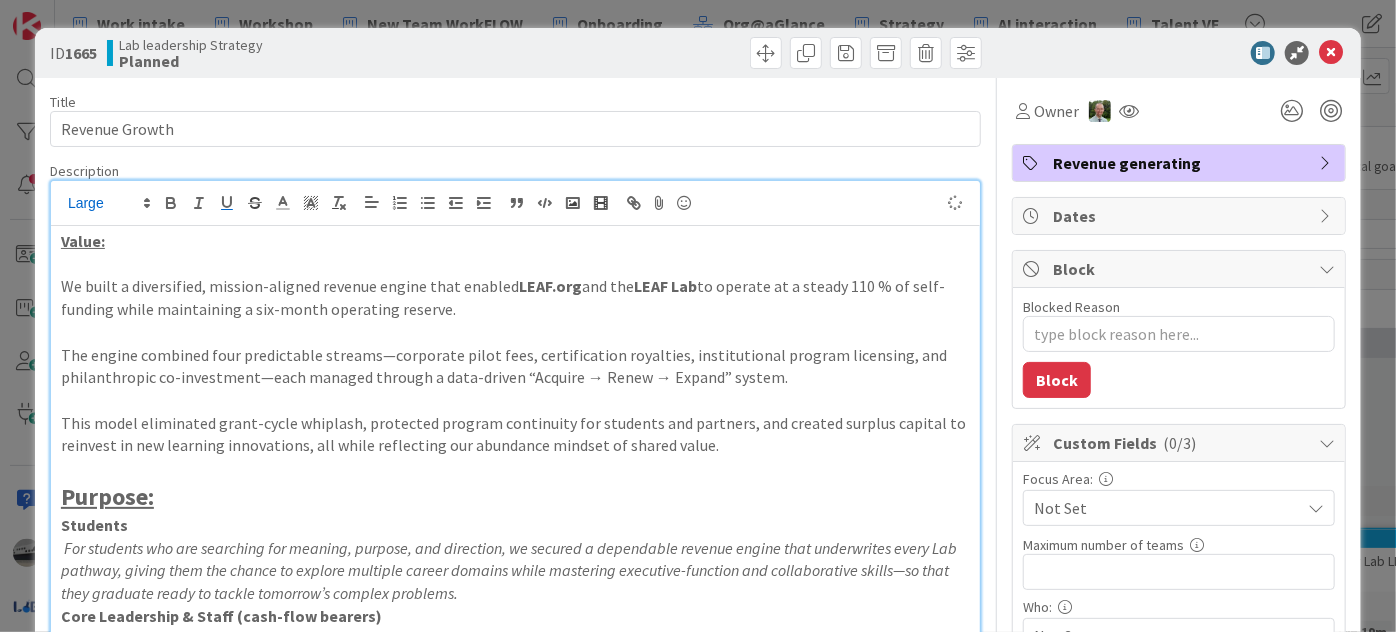click on "Value:" at bounding box center [83, 241] 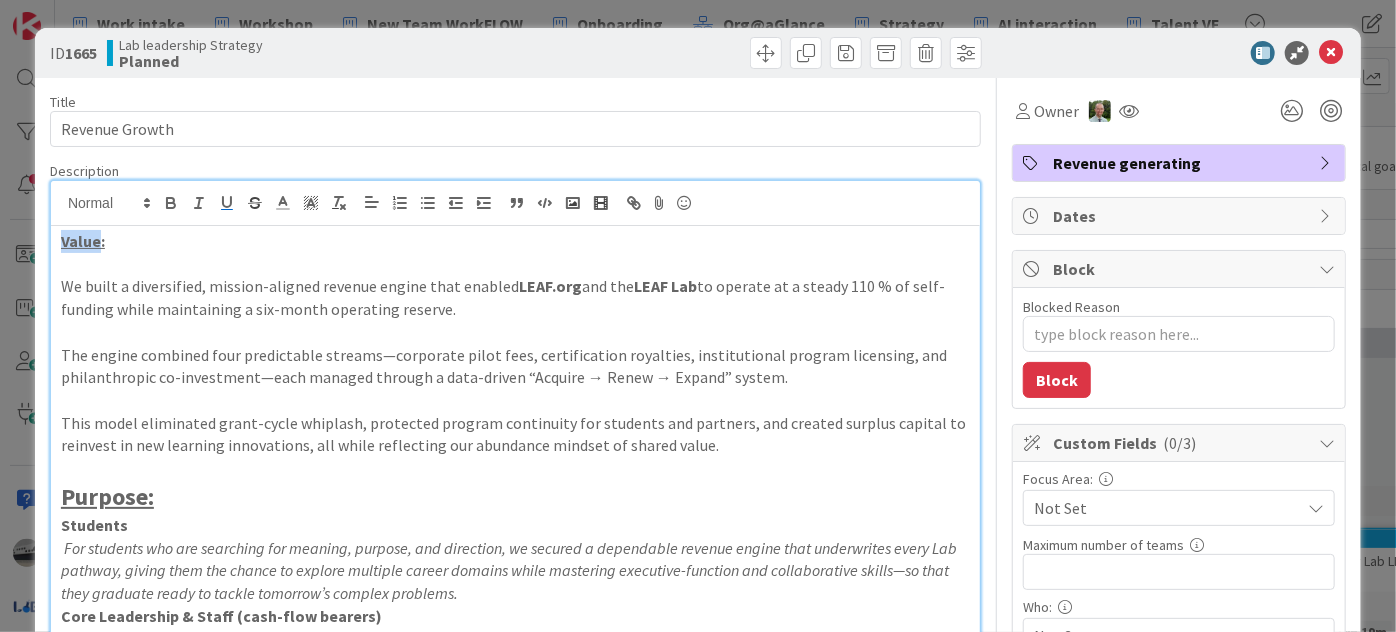 click on "Value:" at bounding box center (83, 241) 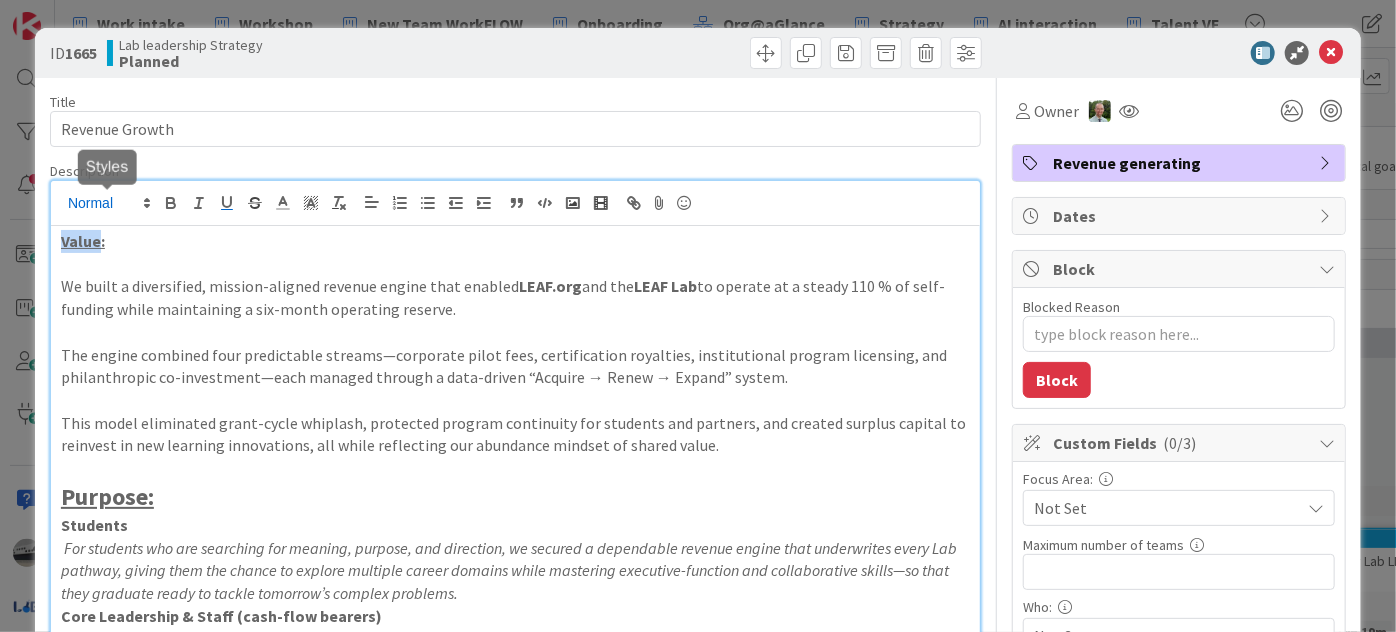 click at bounding box center [108, 203] 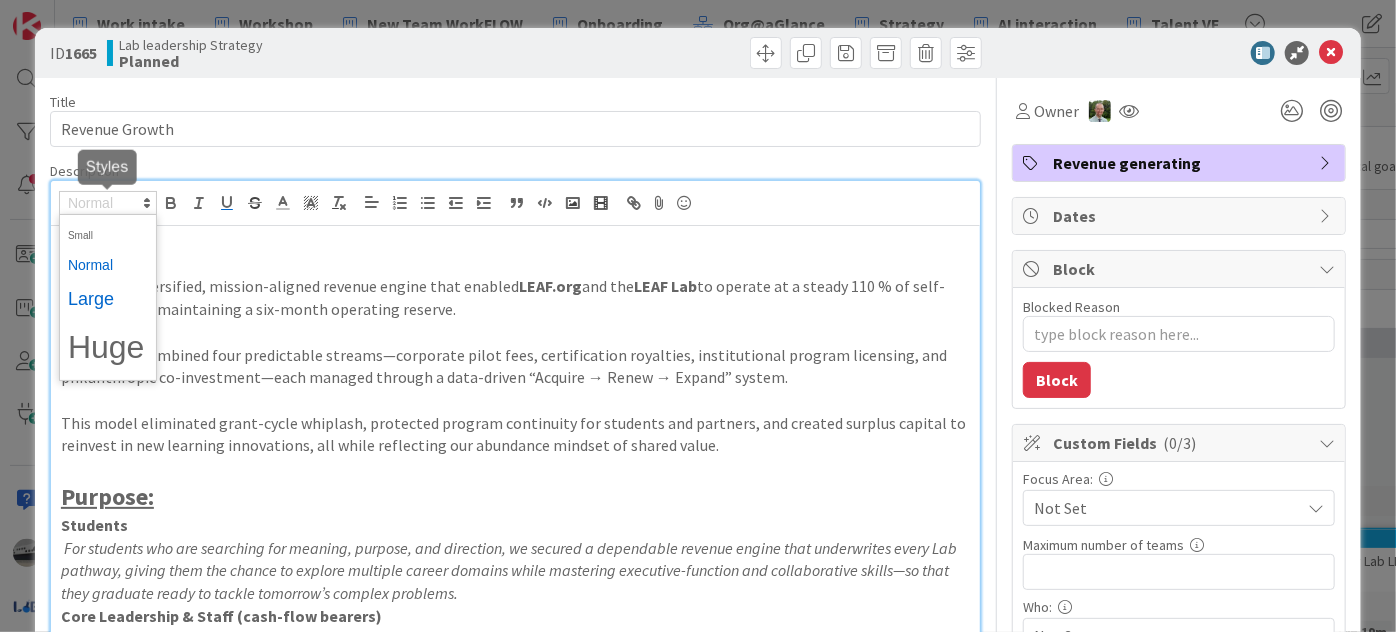 click at bounding box center (108, 299) 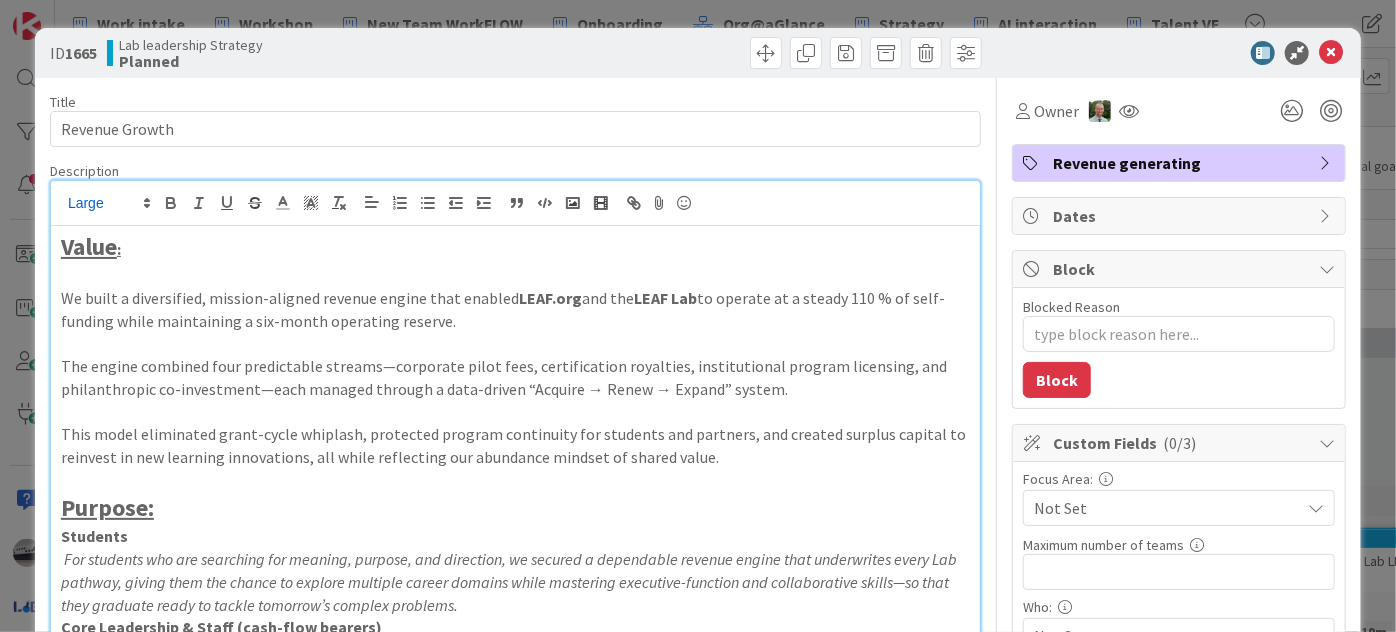 click on "Value :" at bounding box center [515, 247] 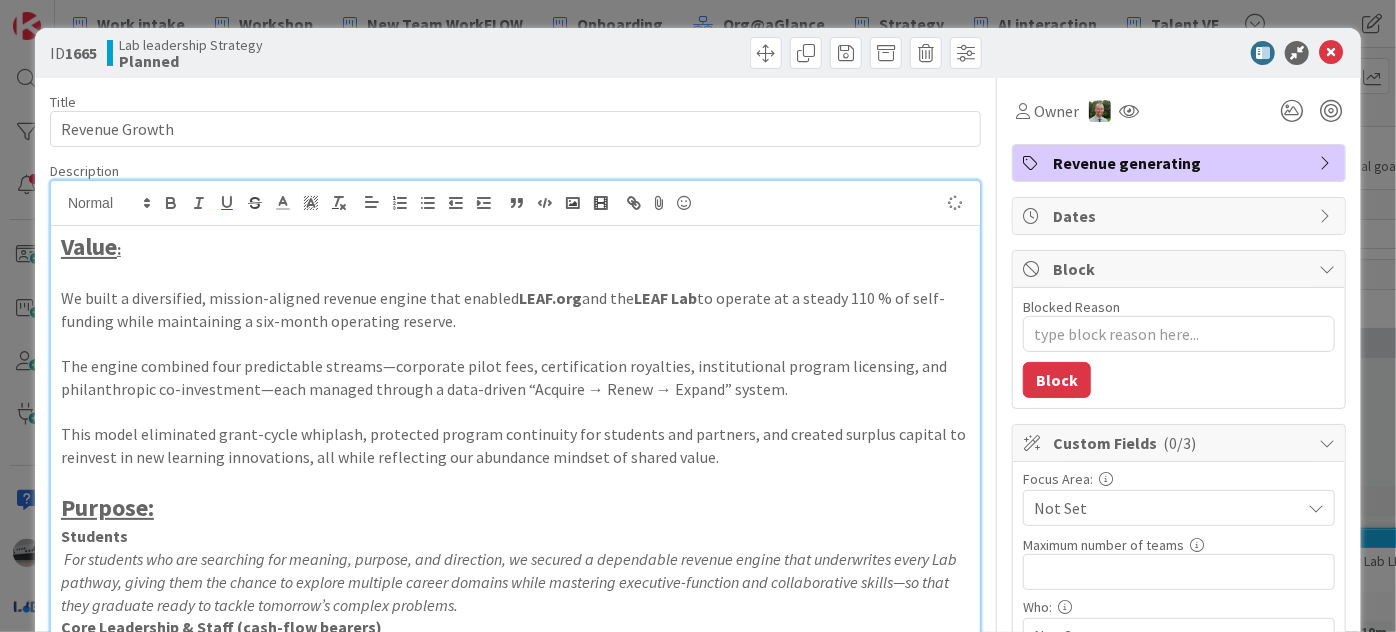 type on "x" 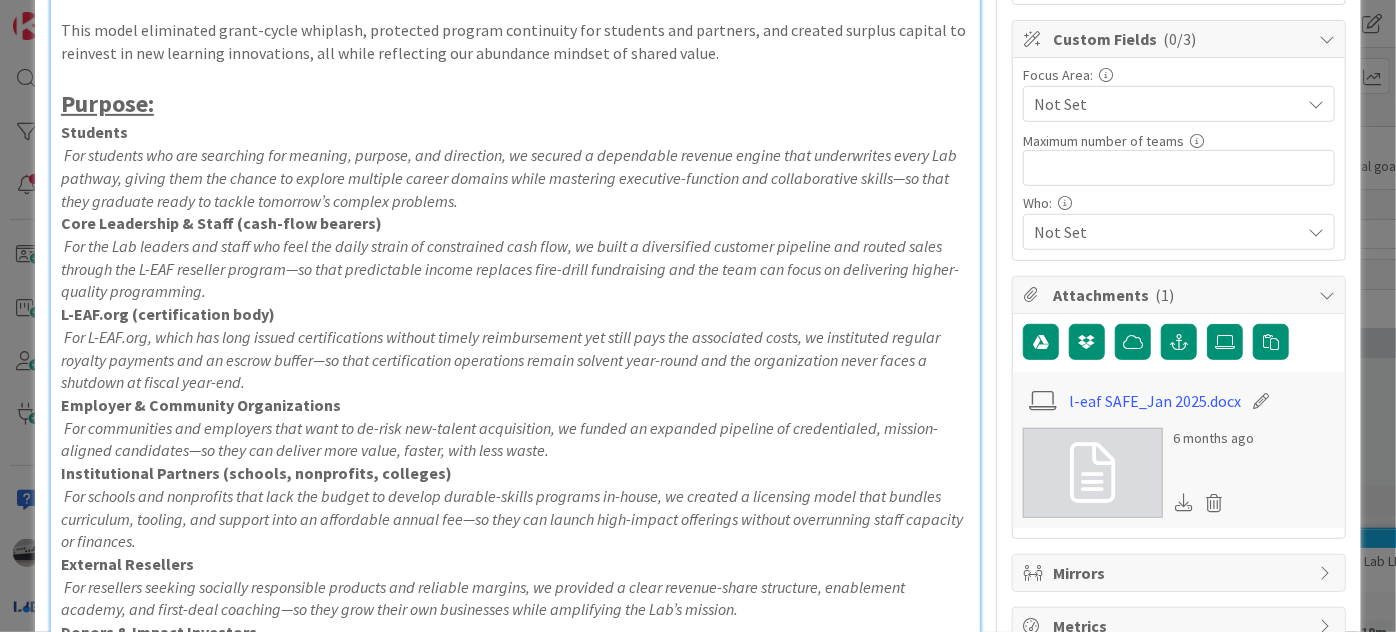 scroll, scrollTop: 363, scrollLeft: 0, axis: vertical 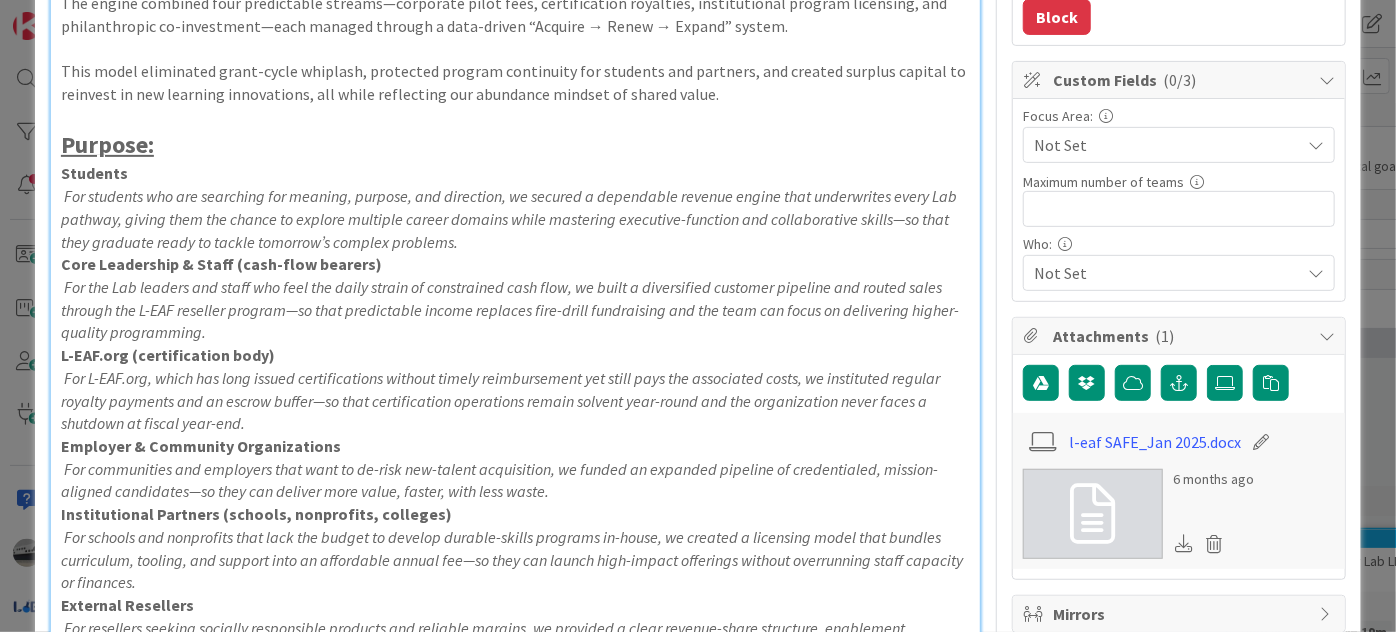 click on "For students who are searching for meaning, purpose, and direction, we secured a dependable revenue engine that underwrites every Lab pathway, giving them the chance to explore multiple career domains while mastering executive-function and collaborative skills—so that they graduate ready to tackle tomorrow’s complex problems." at bounding box center (510, 218) 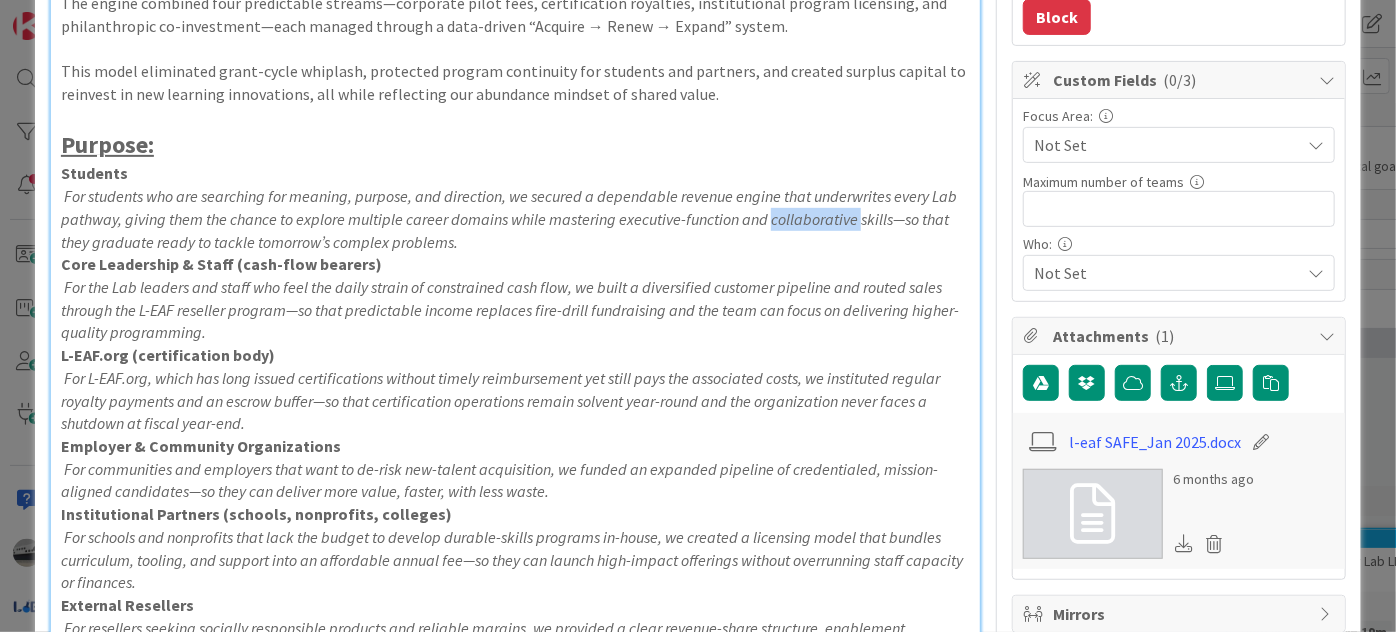 click on "For students who are searching for meaning, purpose, and direction, we secured a dependable revenue engine that underwrites every Lab pathway, giving them the chance to explore multiple career domains while mastering executive-function and collaborative skills—so that they graduate ready to tackle tomorrow’s complex problems." at bounding box center (510, 218) 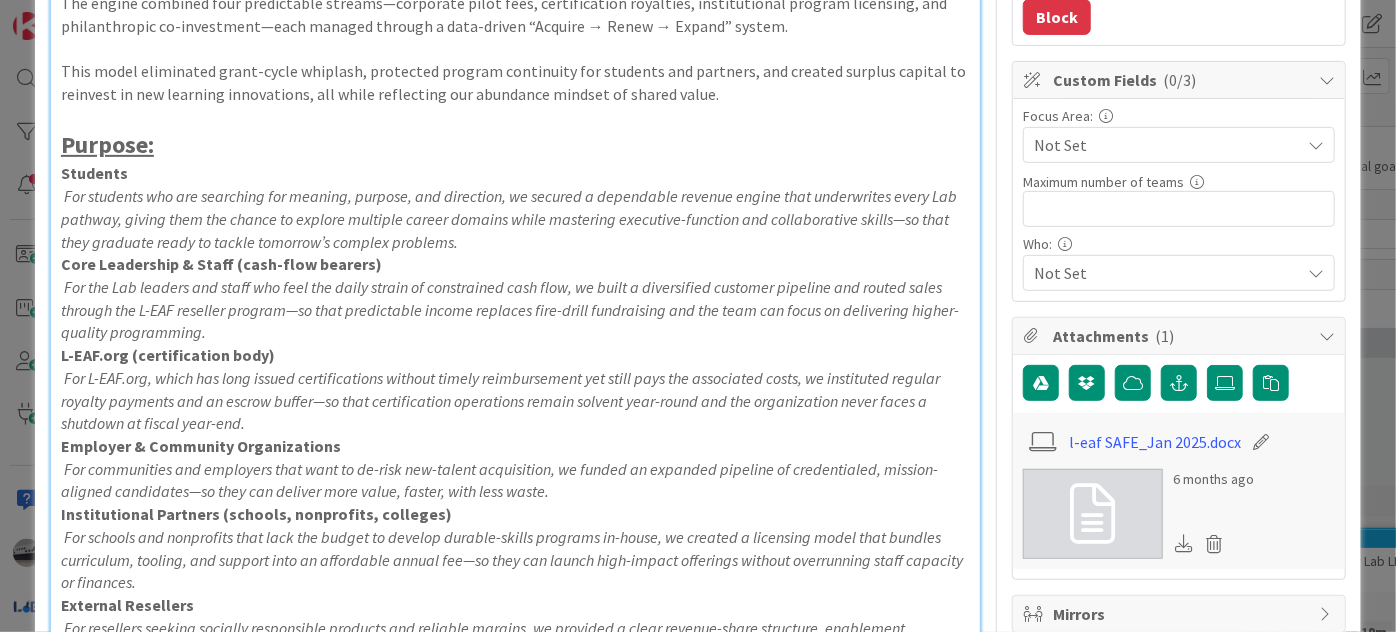 type 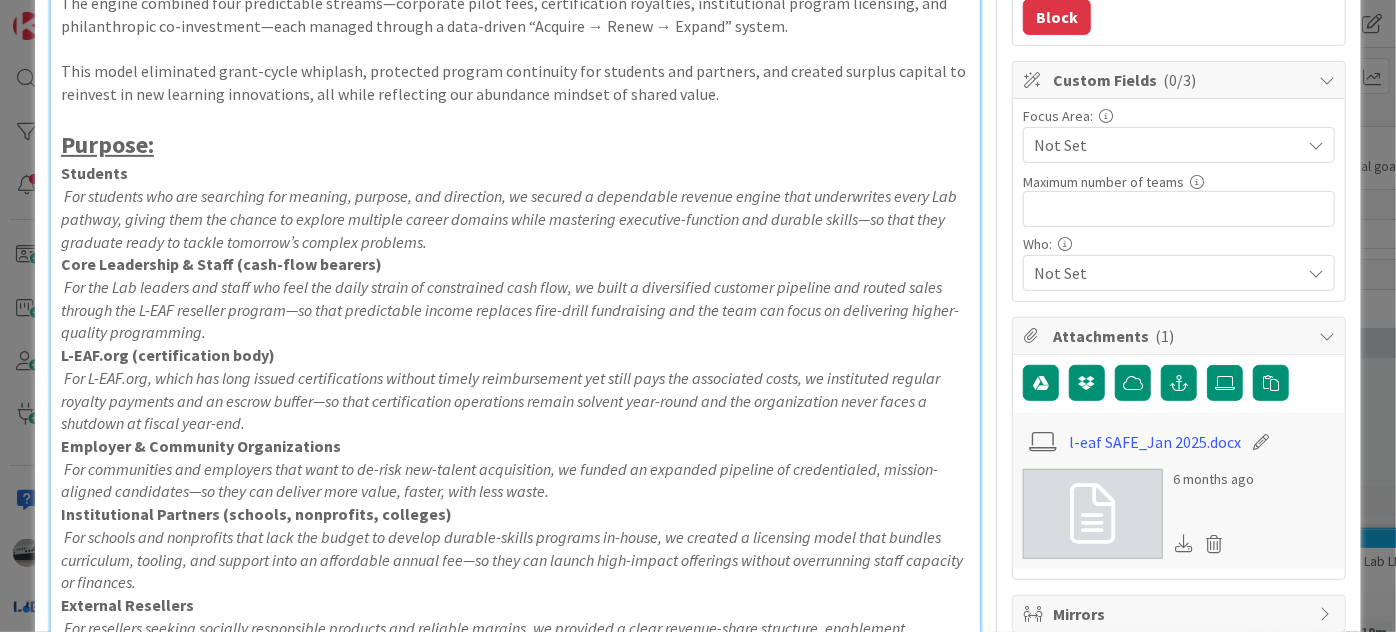 type on "x" 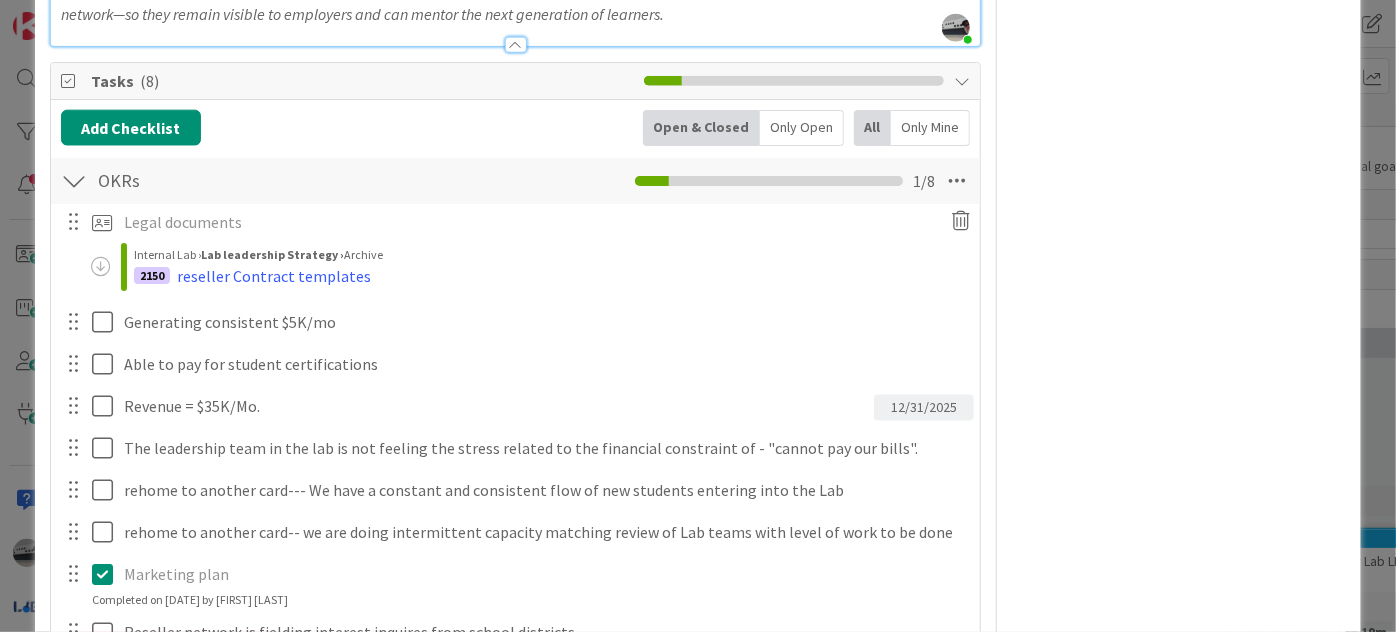scroll, scrollTop: 1272, scrollLeft: 0, axis: vertical 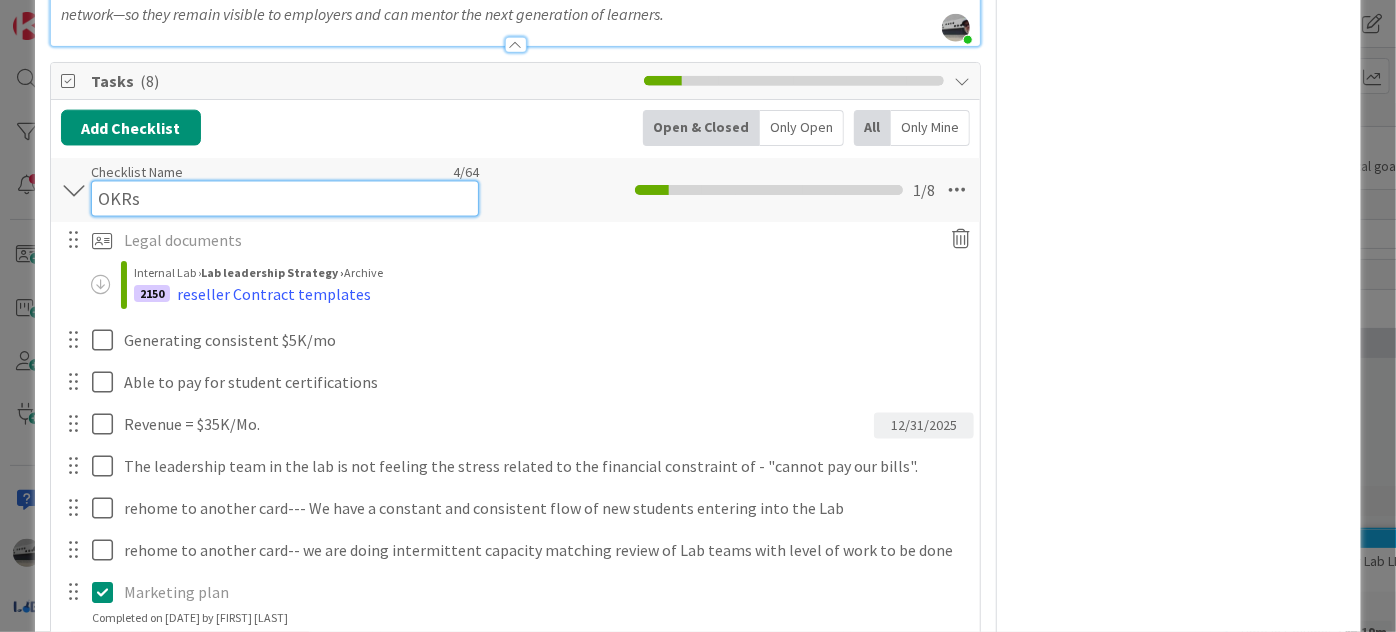 click on "Checklist Name 4 / 64 OKRs" at bounding box center [285, 190] 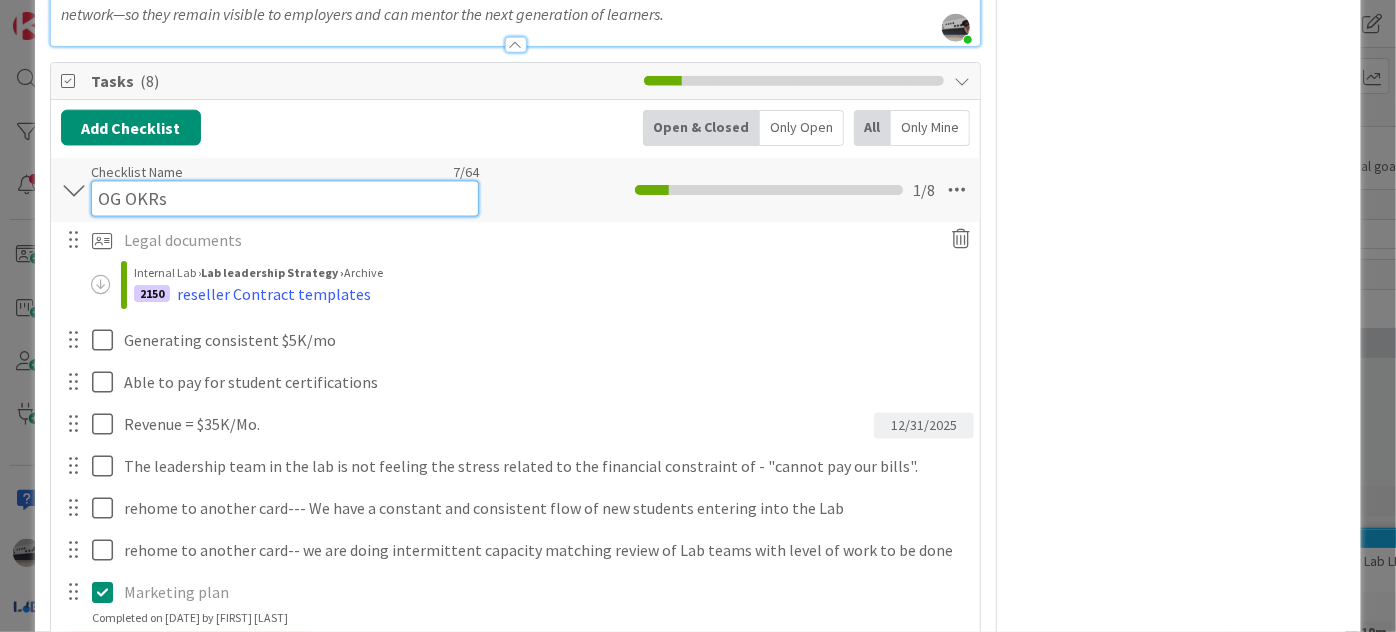 type on "OG OKRs" 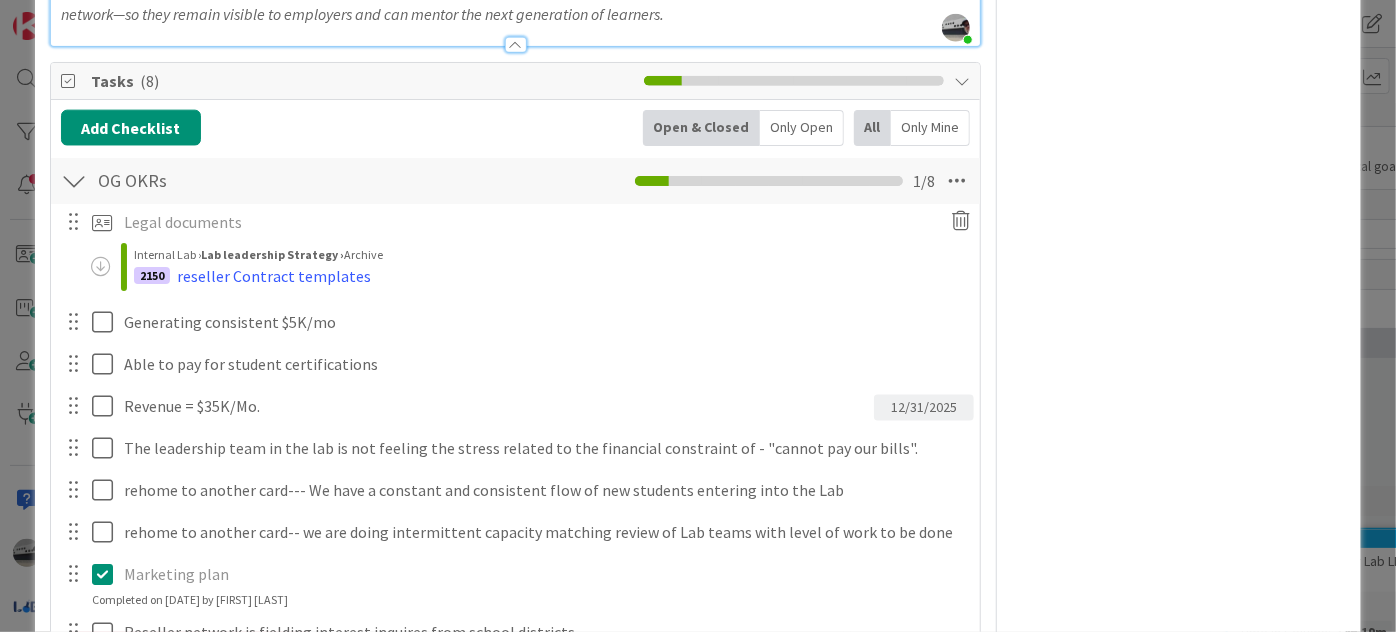 click on "Owner Revenue generating Dates Block Blocked Reason 0 / 256 Block Custom Fields ( 0/3 ) Focus Area: Not Set Maximum number of teams 0 / 32 Who: Not Set Attachments ( 1 ) l-eaf SAFE_Jan 2025.docx 6 months ago Mirrors Metrics" at bounding box center [1179, 300] 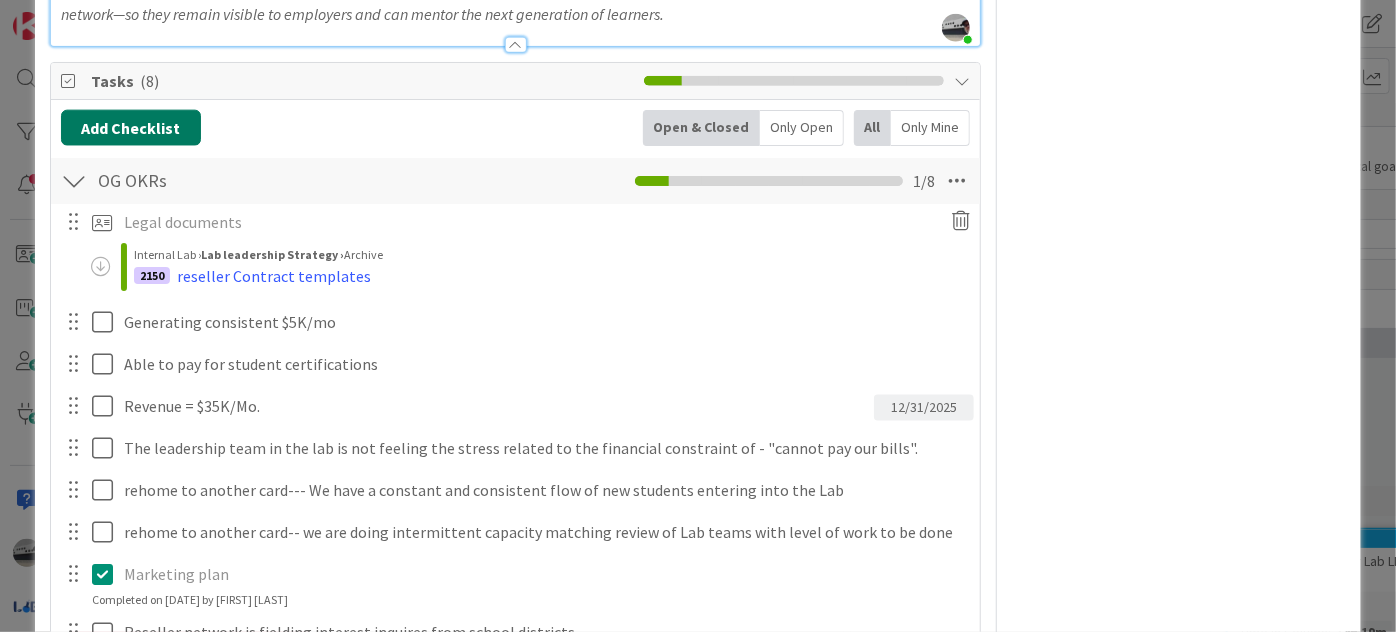 click on "Add Checklist" at bounding box center (131, 128) 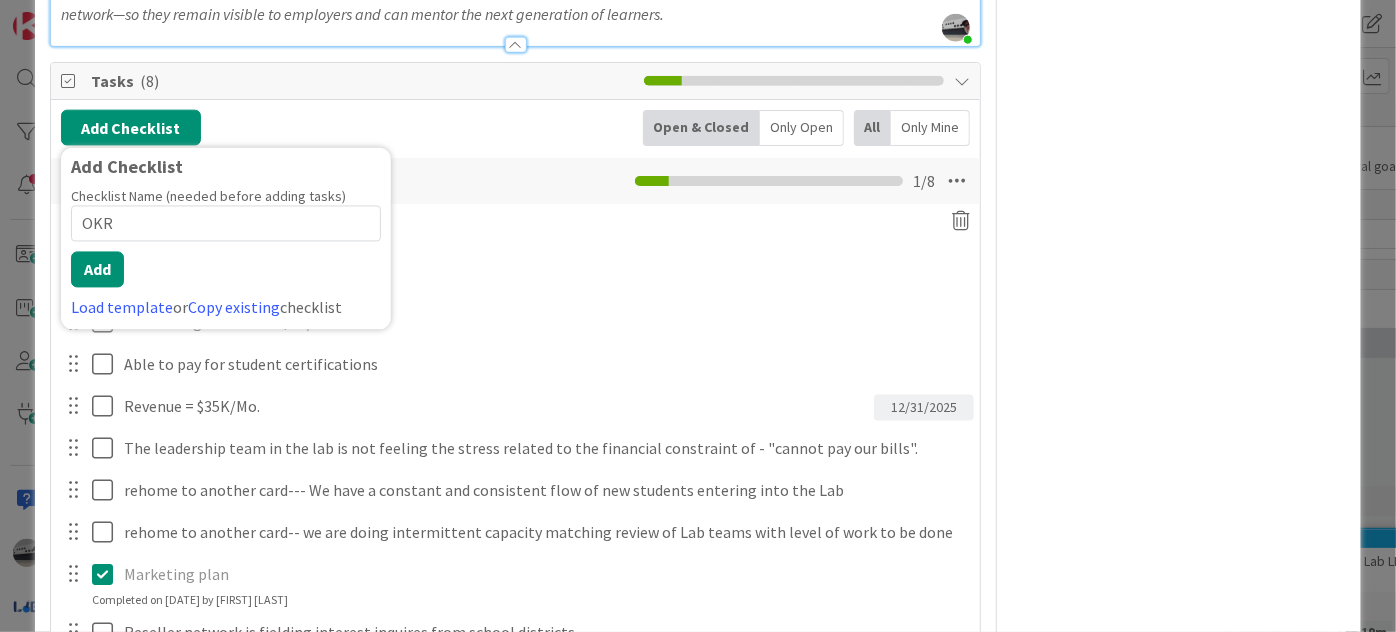 type on "OKRs" 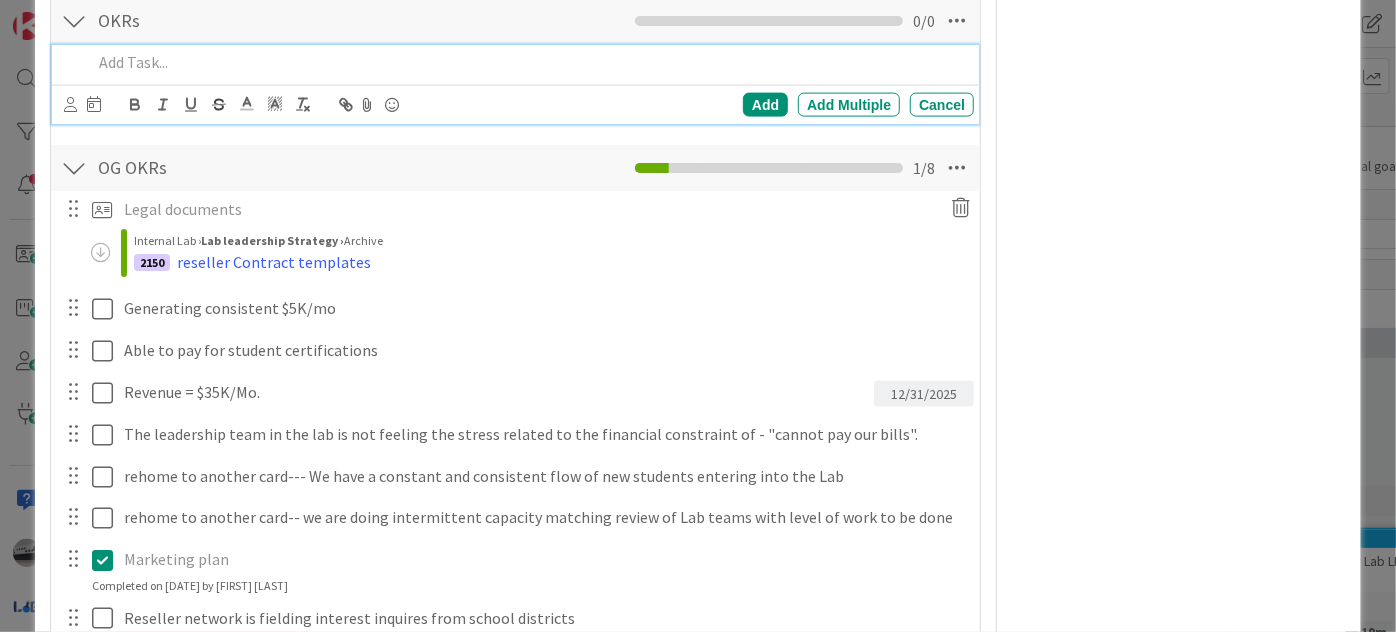 scroll, scrollTop: 1272, scrollLeft: 0, axis: vertical 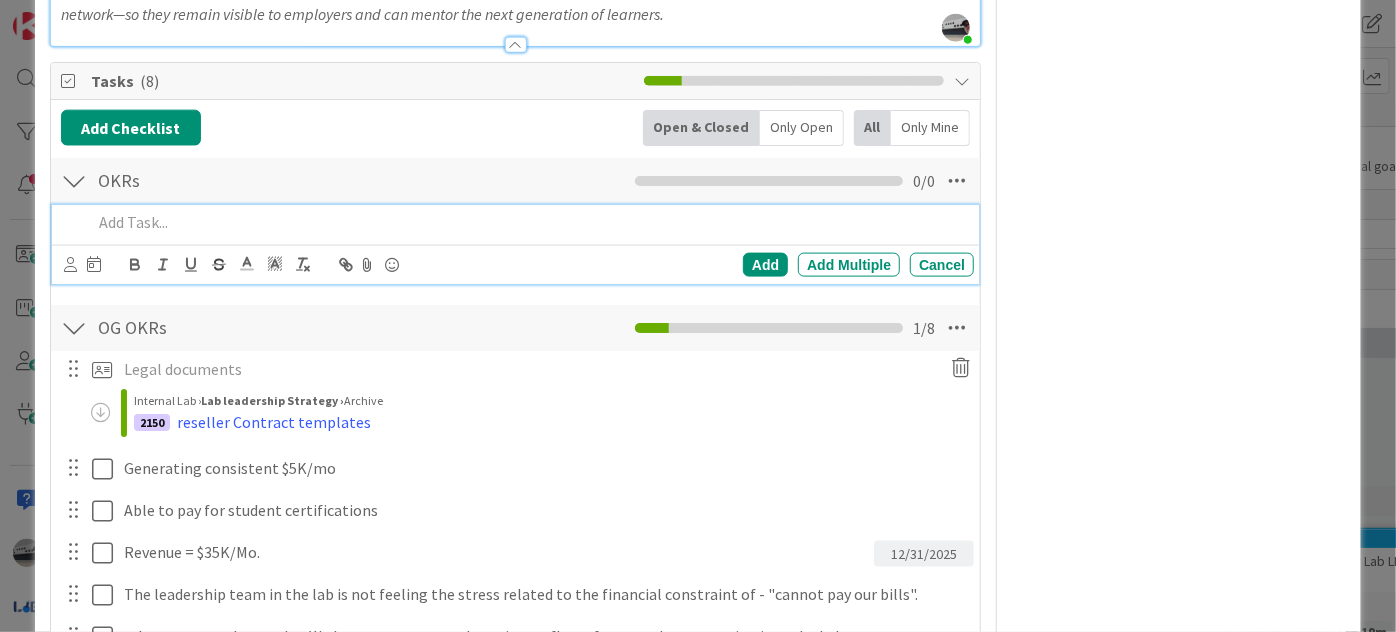 click at bounding box center [529, 222] 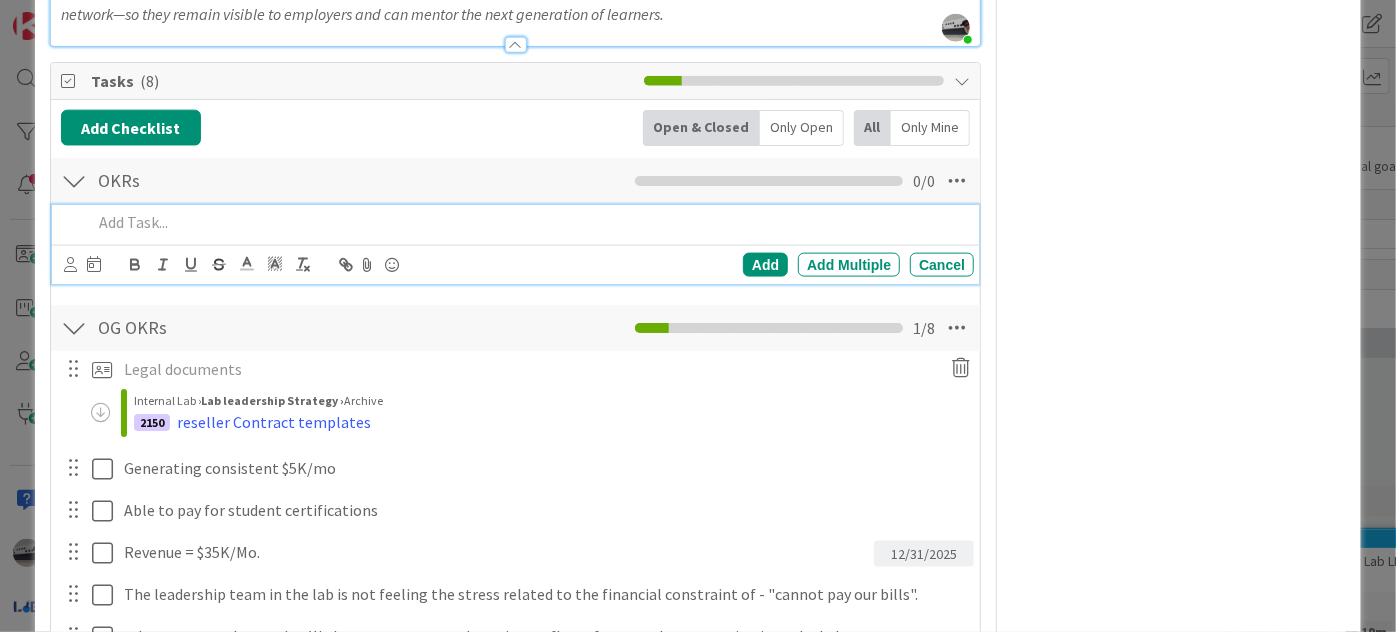 type on "x" 